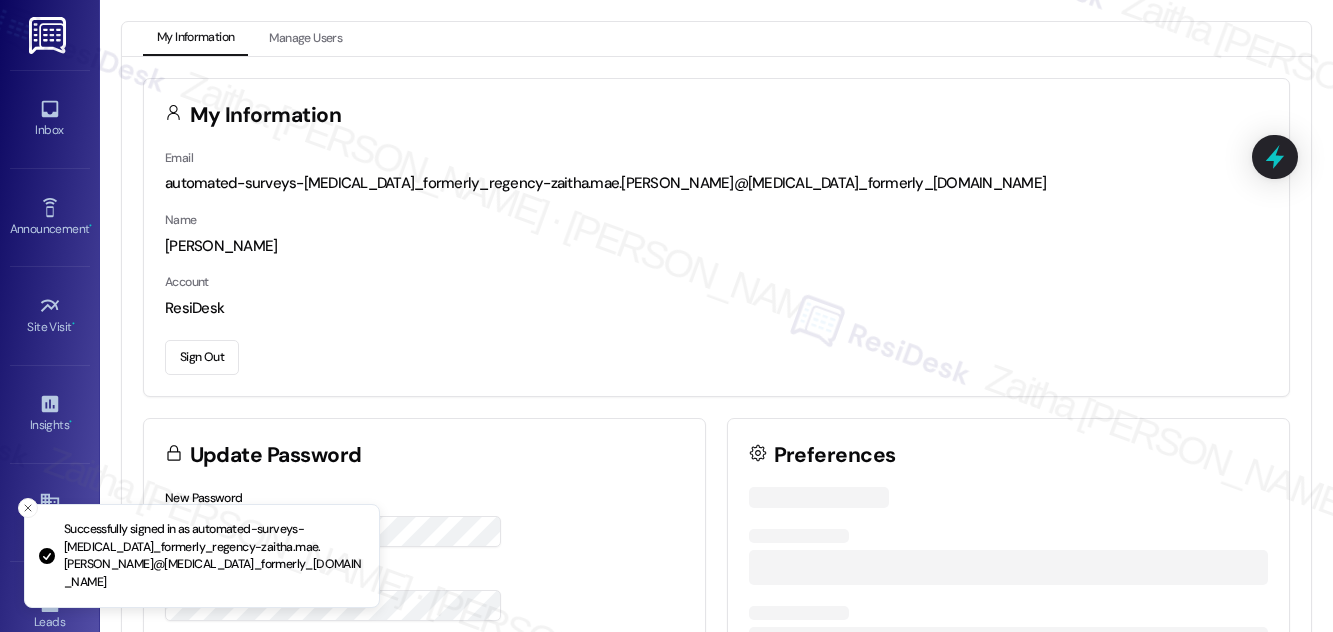 scroll, scrollTop: 0, scrollLeft: 0, axis: both 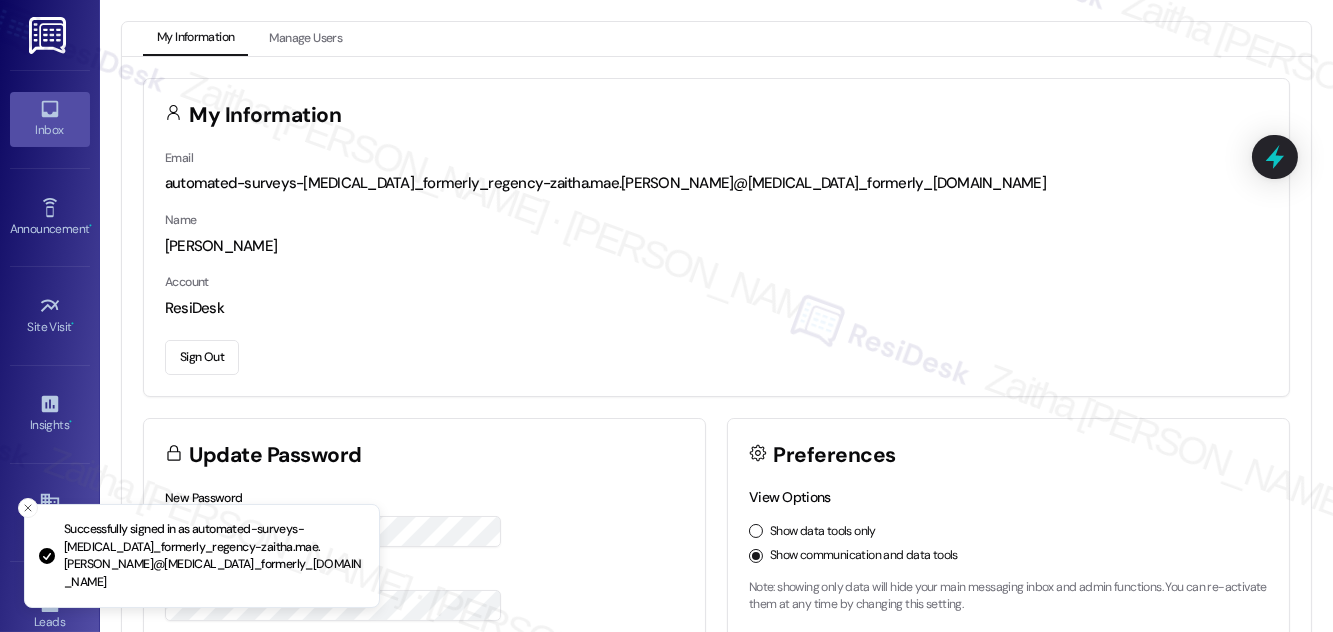click on "Inbox" at bounding box center (50, 130) 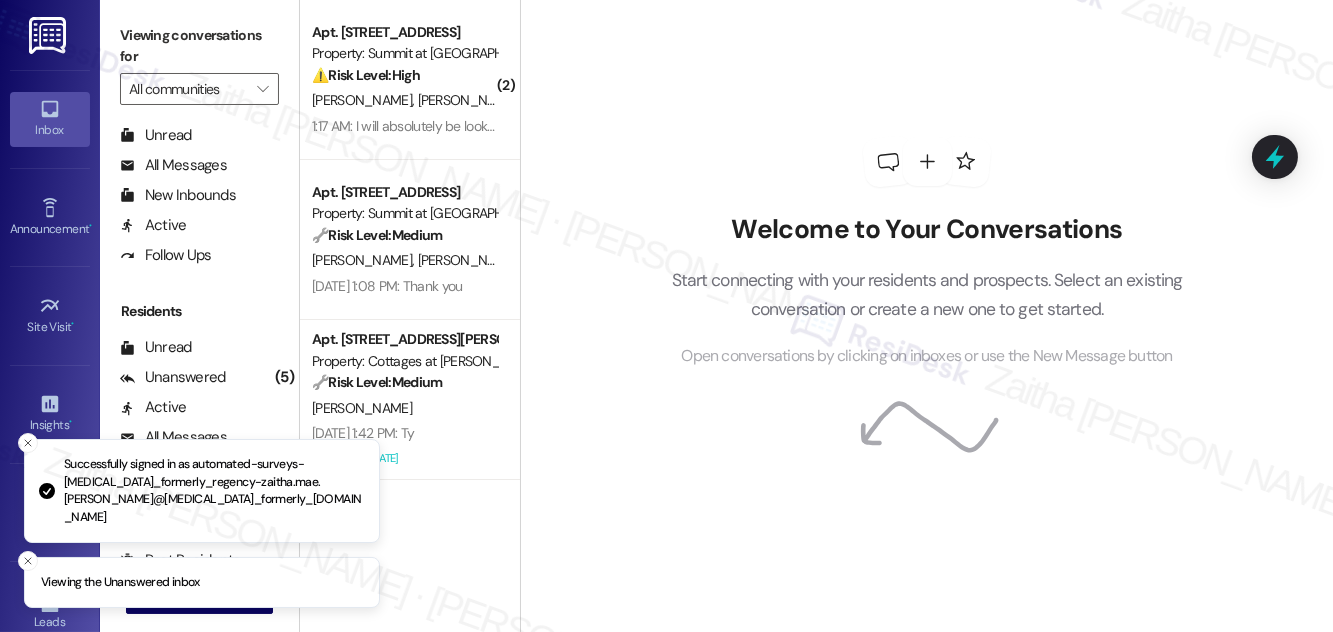 scroll, scrollTop: 384, scrollLeft: 0, axis: vertical 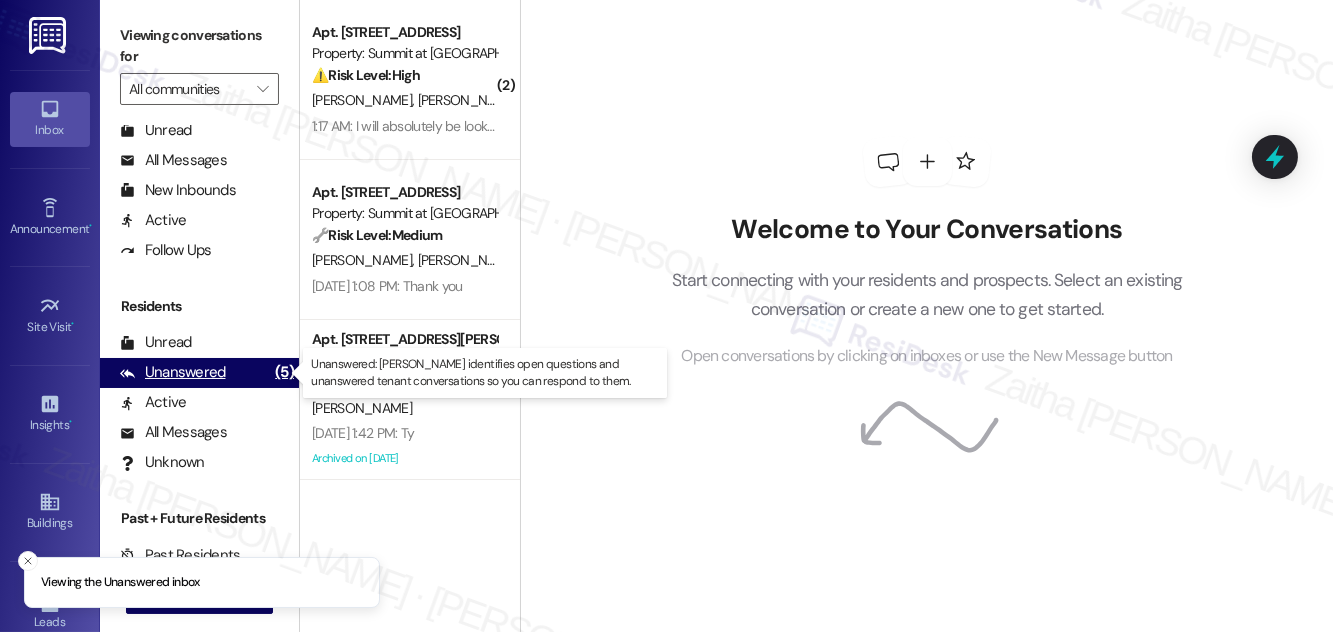 click on "Unanswered" at bounding box center (173, 372) 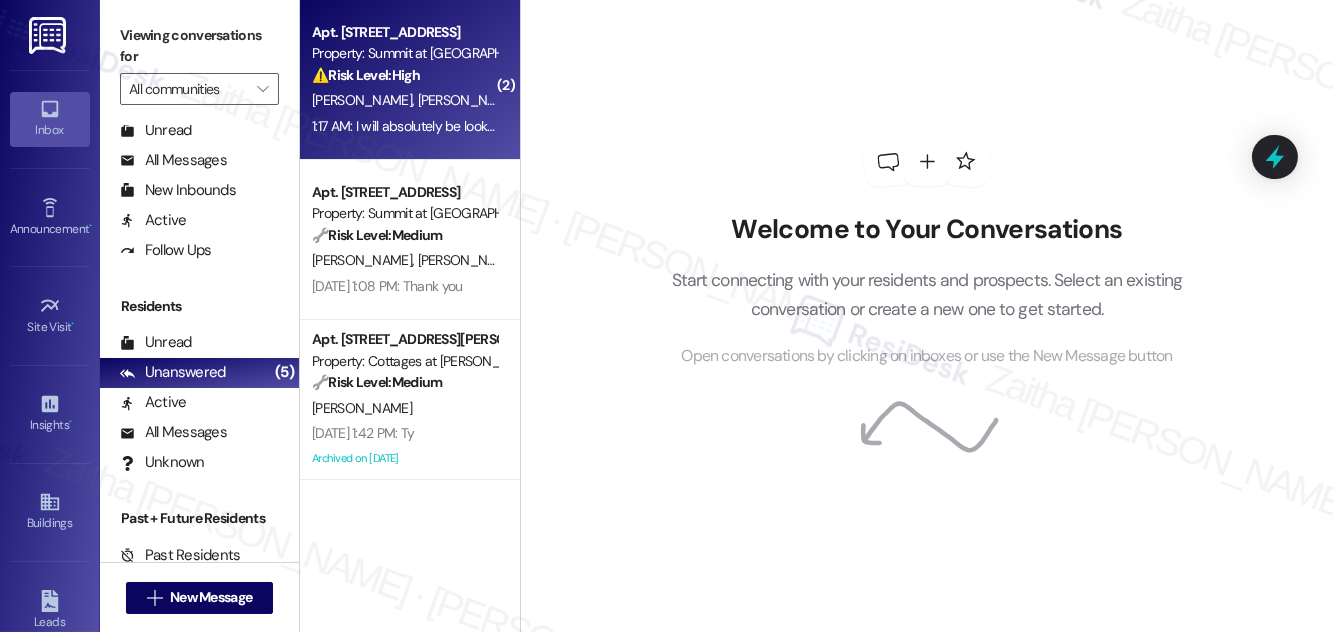 click on "[PERSON_NAME] [PERSON_NAME]" at bounding box center (404, 100) 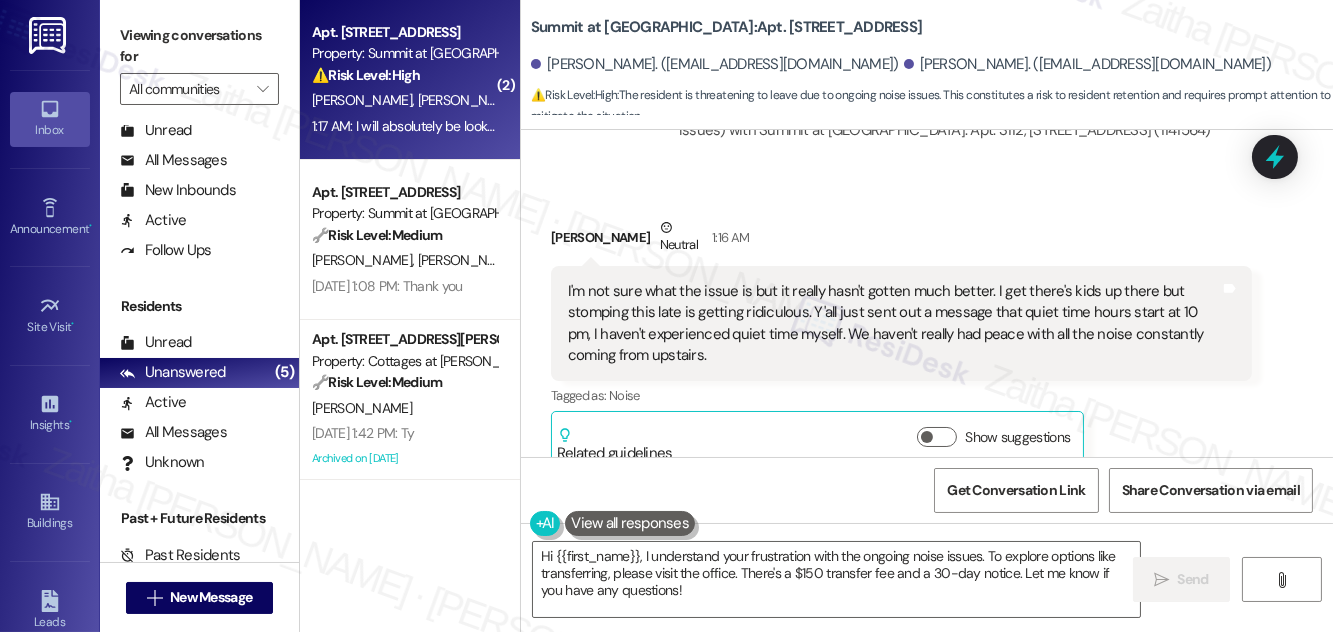 scroll, scrollTop: 6523, scrollLeft: 0, axis: vertical 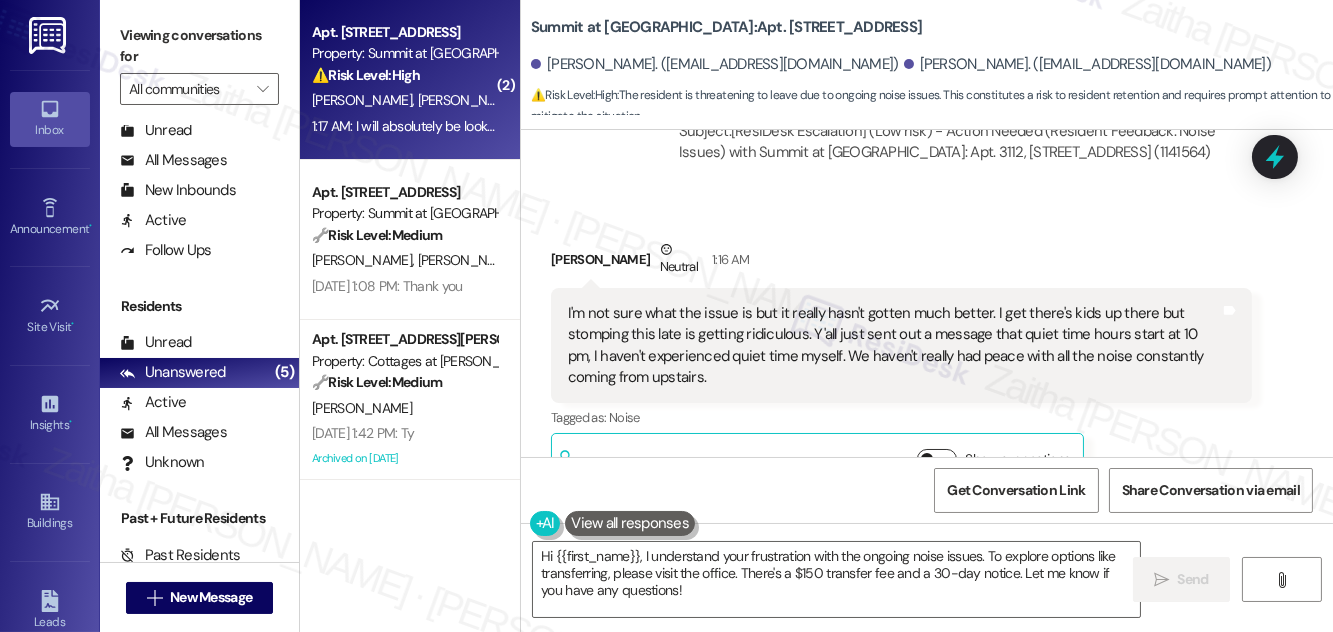 click on "Show suggestions" at bounding box center (937, 459) 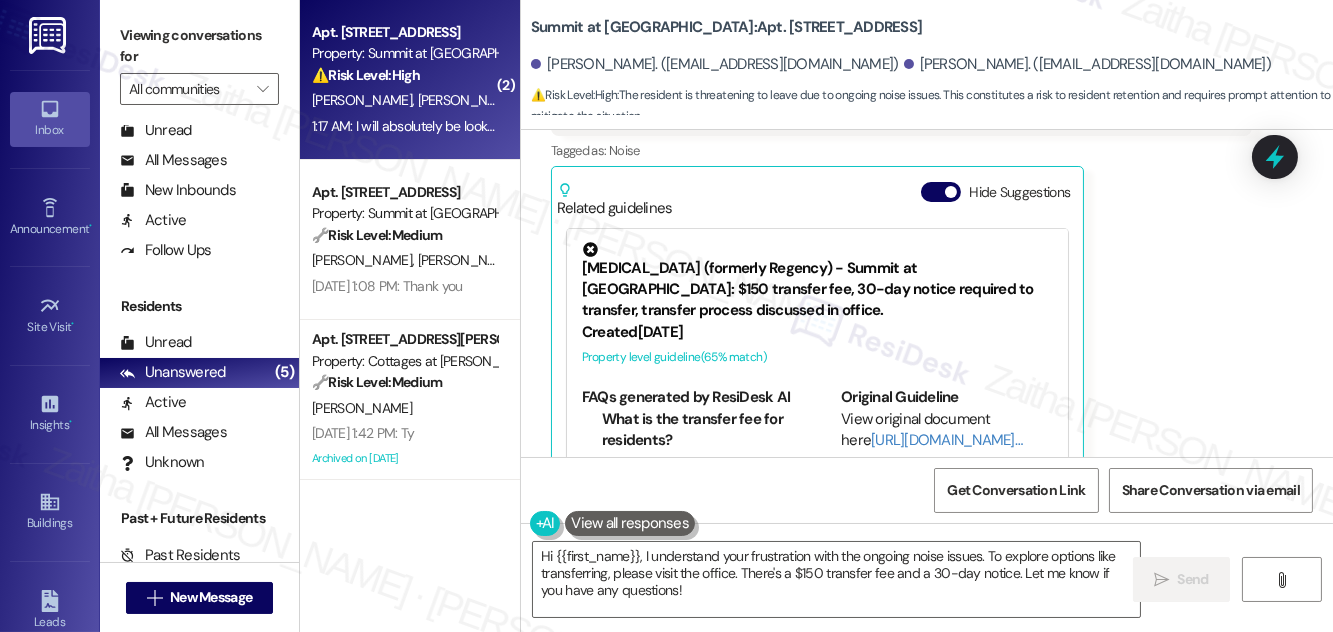 scroll, scrollTop: 6796, scrollLeft: 0, axis: vertical 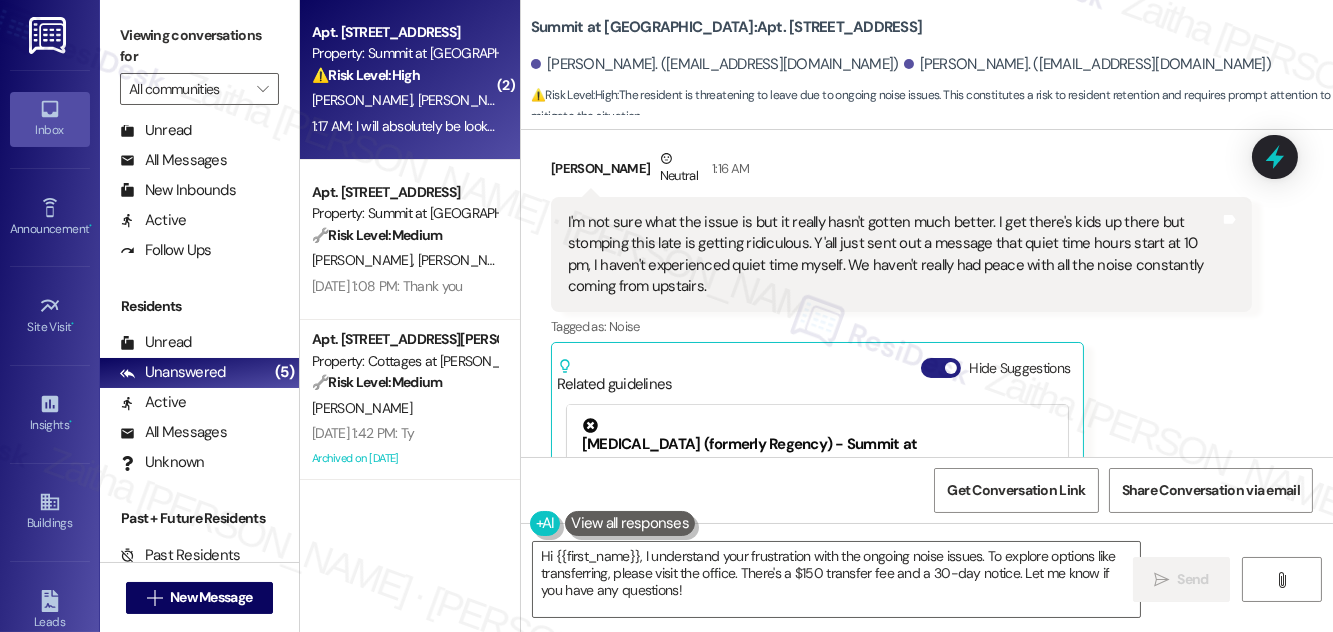 click on "Hide Suggestions" at bounding box center (941, 368) 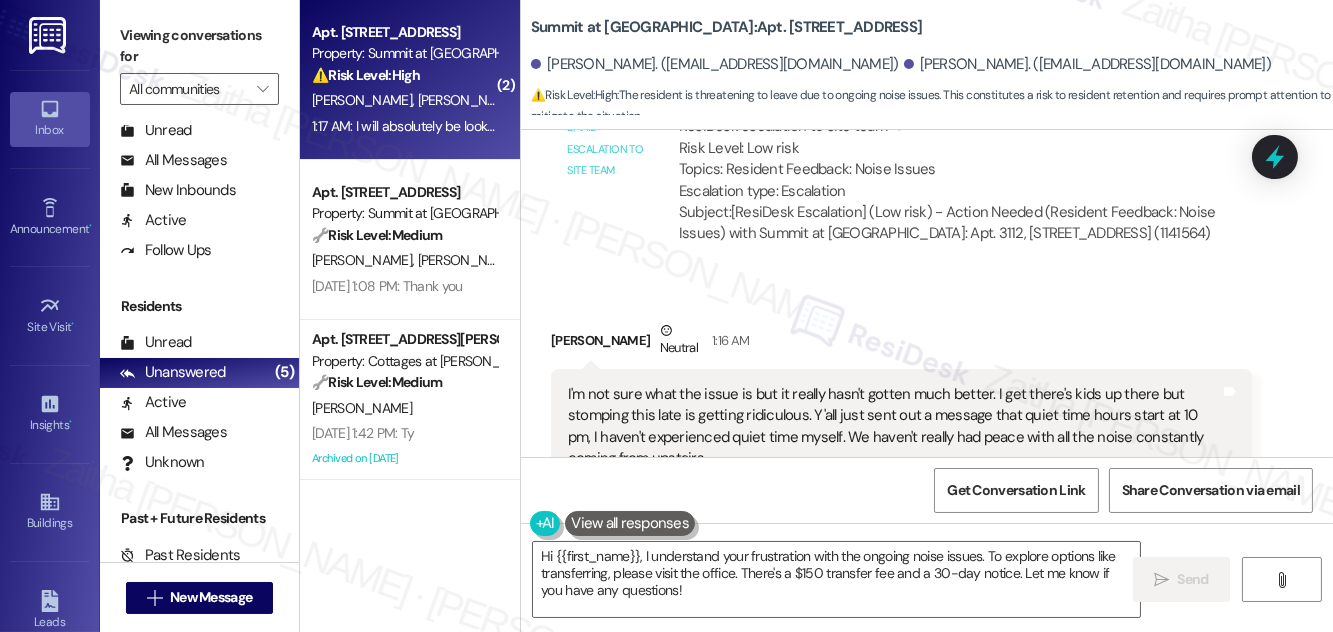scroll, scrollTop: 6433, scrollLeft: 0, axis: vertical 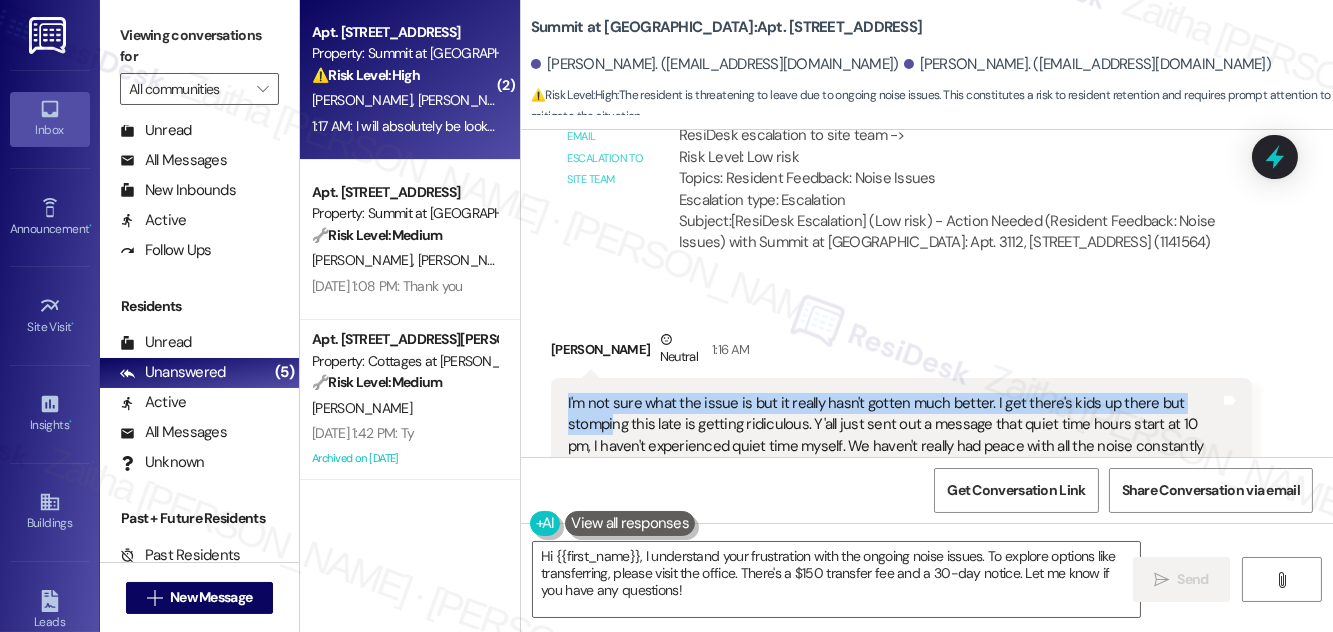 drag, startPoint x: 564, startPoint y: 333, endPoint x: 616, endPoint y: 366, distance: 61.587337 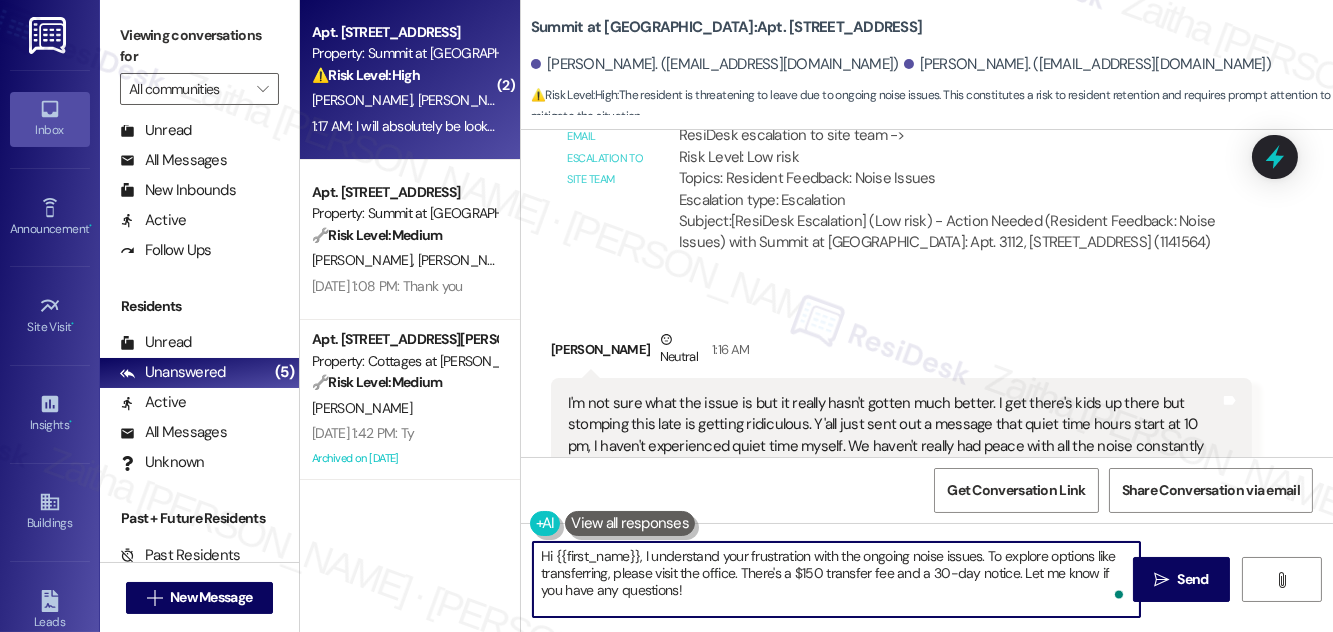 drag, startPoint x: 987, startPoint y: 555, endPoint x: 980, endPoint y: 591, distance: 36.67424 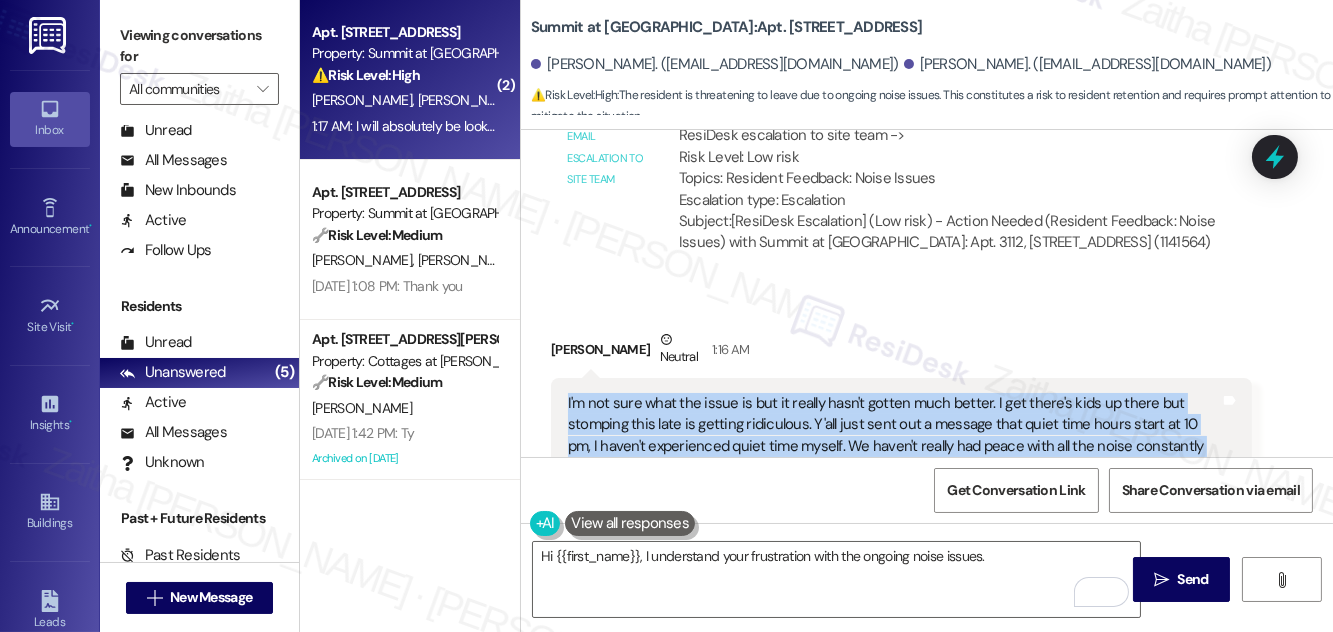drag, startPoint x: 563, startPoint y: 331, endPoint x: 686, endPoint y: 401, distance: 141.52385 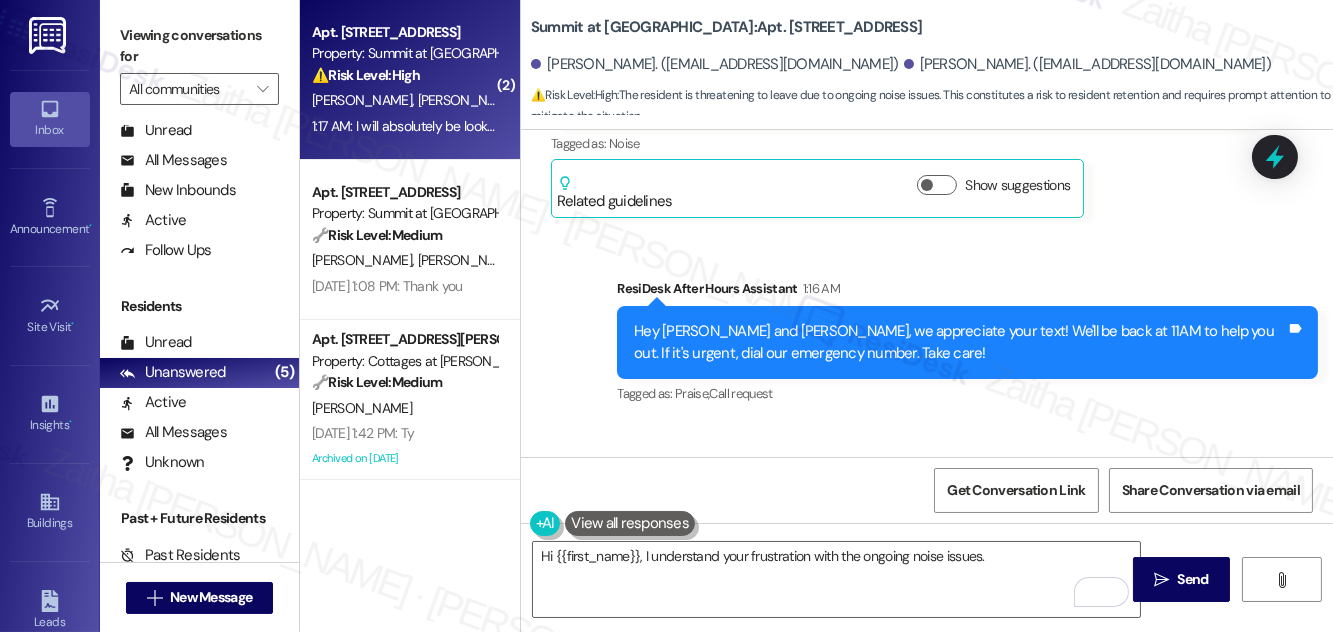 scroll, scrollTop: 6887, scrollLeft: 0, axis: vertical 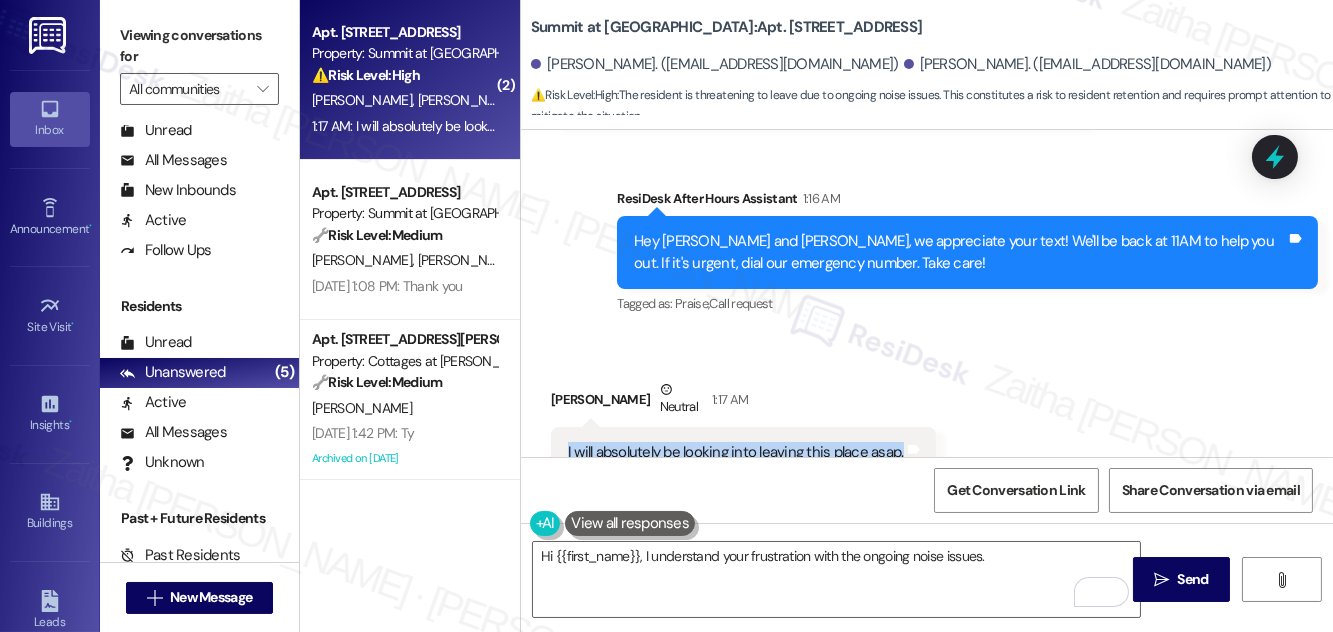 drag, startPoint x: 560, startPoint y: 380, endPoint x: 898, endPoint y: 380, distance: 338 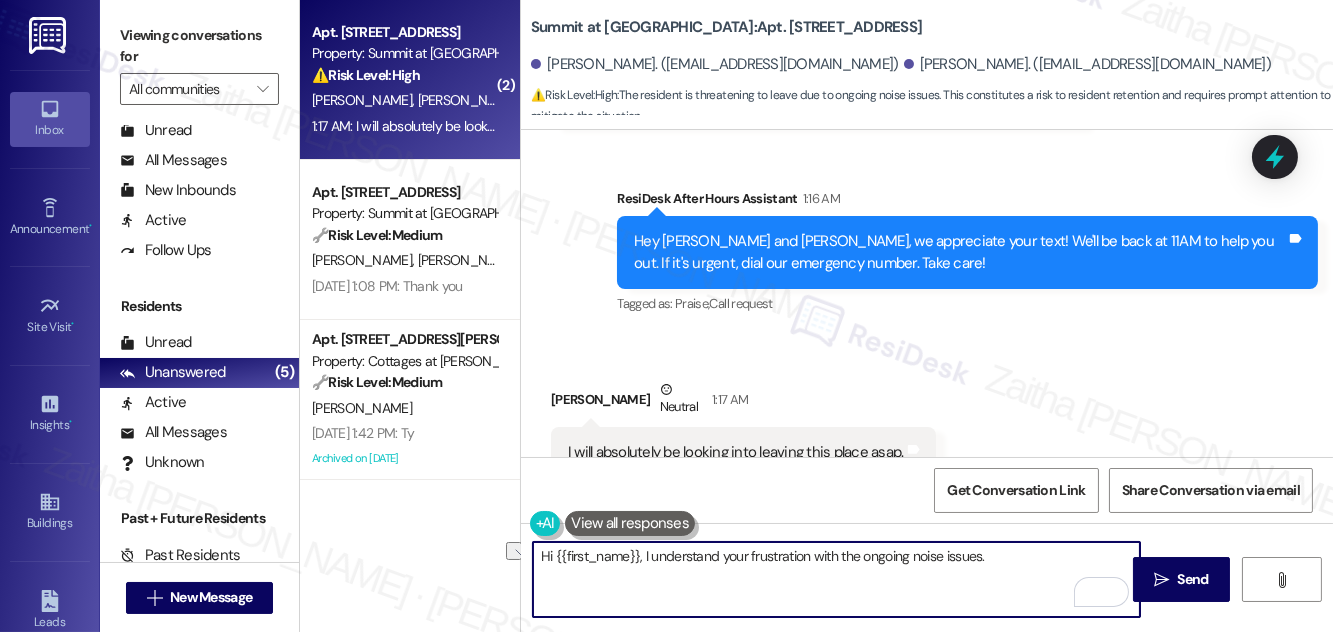 drag, startPoint x: 640, startPoint y: 555, endPoint x: 1043, endPoint y: 557, distance: 403.00497 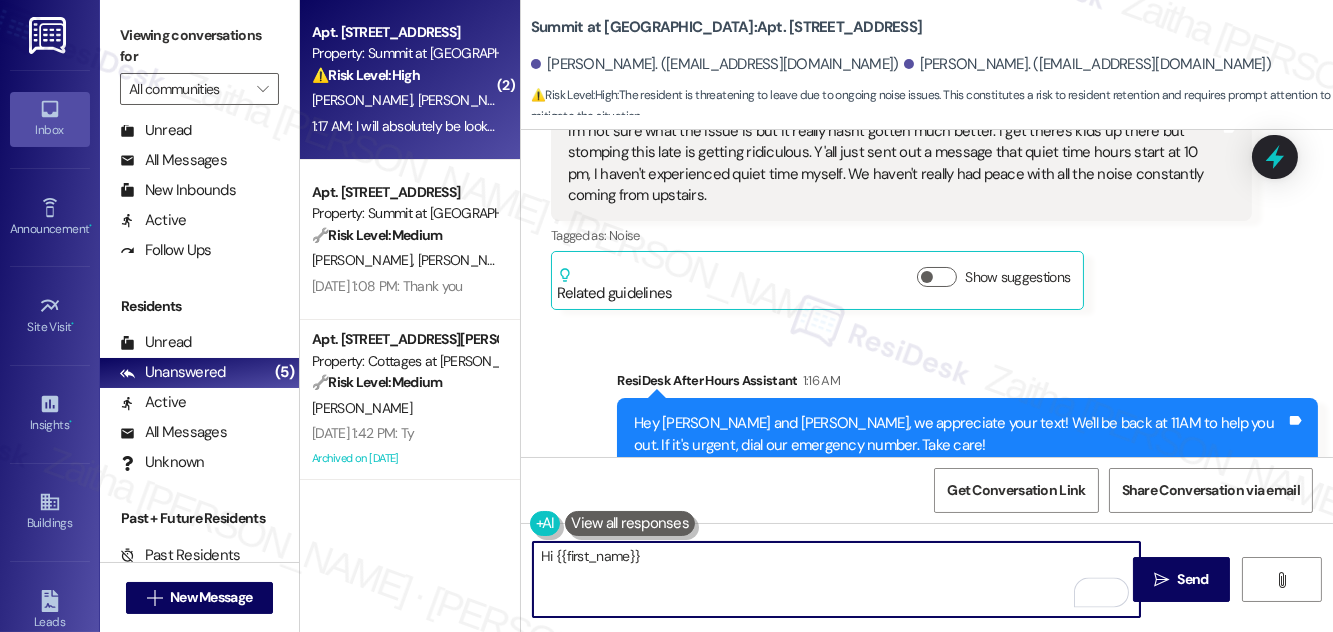scroll, scrollTop: 6432, scrollLeft: 0, axis: vertical 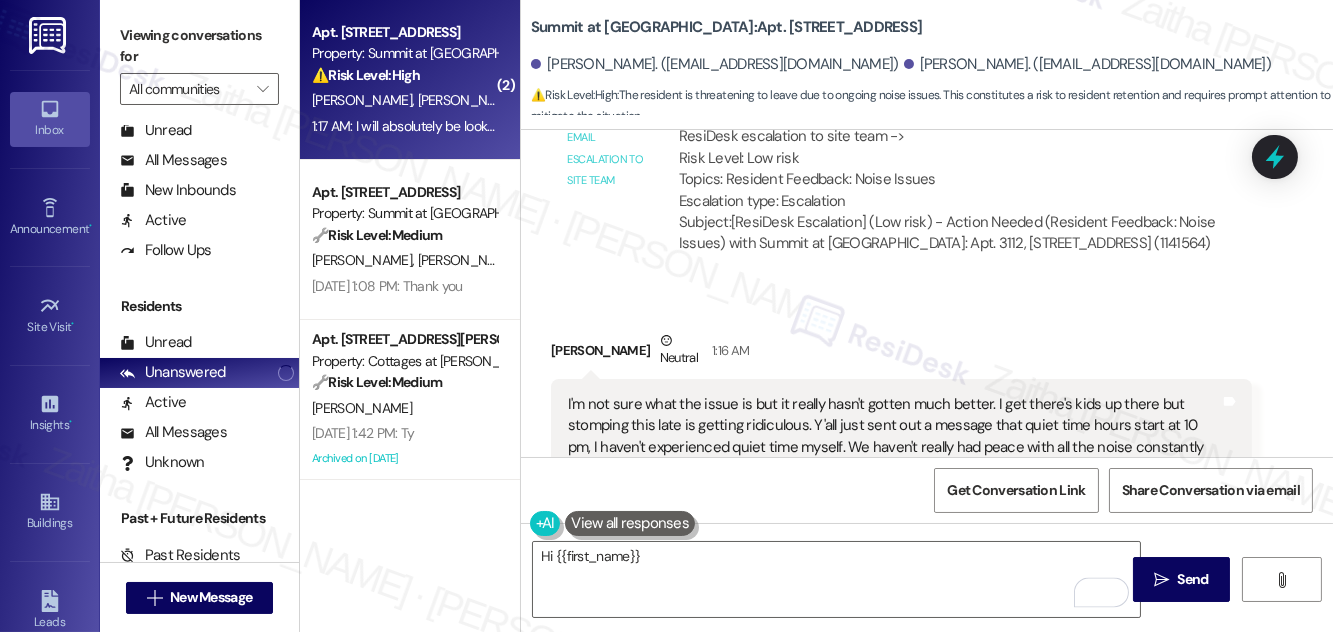 click on "[PERSON_NAME]   Neutral 1:16 AM" at bounding box center (901, 354) 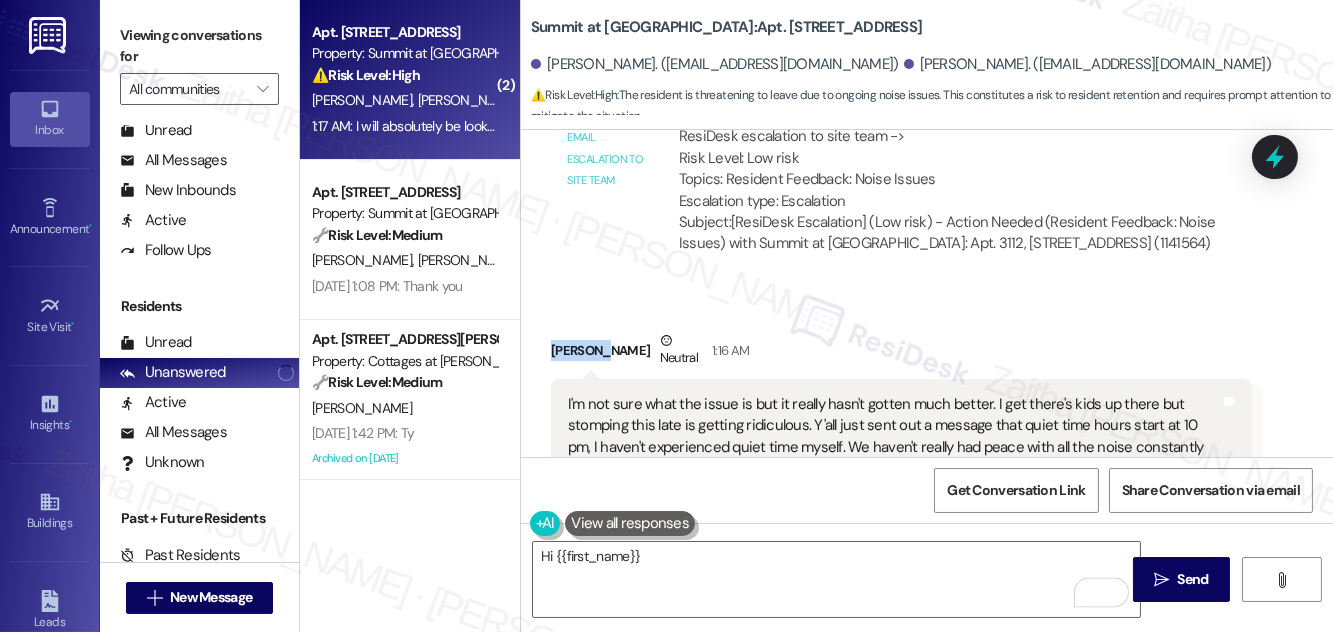 click on "[PERSON_NAME]   Neutral 1:16 AM" at bounding box center (901, 354) 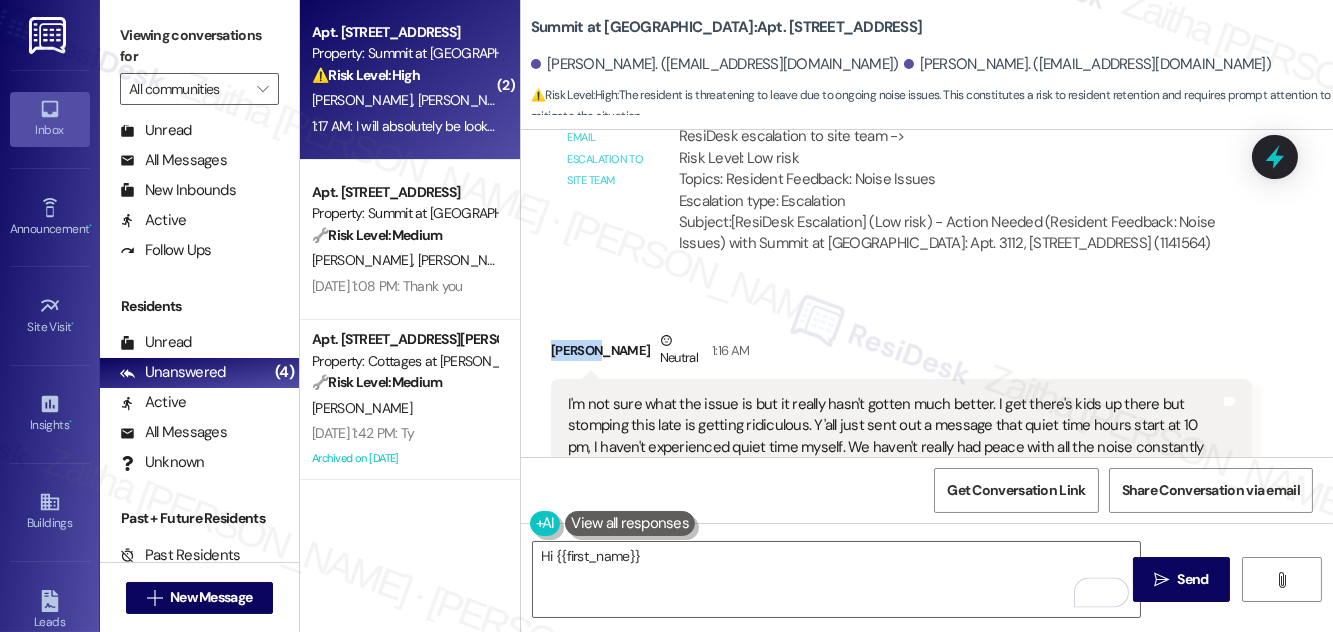 copy on "[PERSON_NAME]" 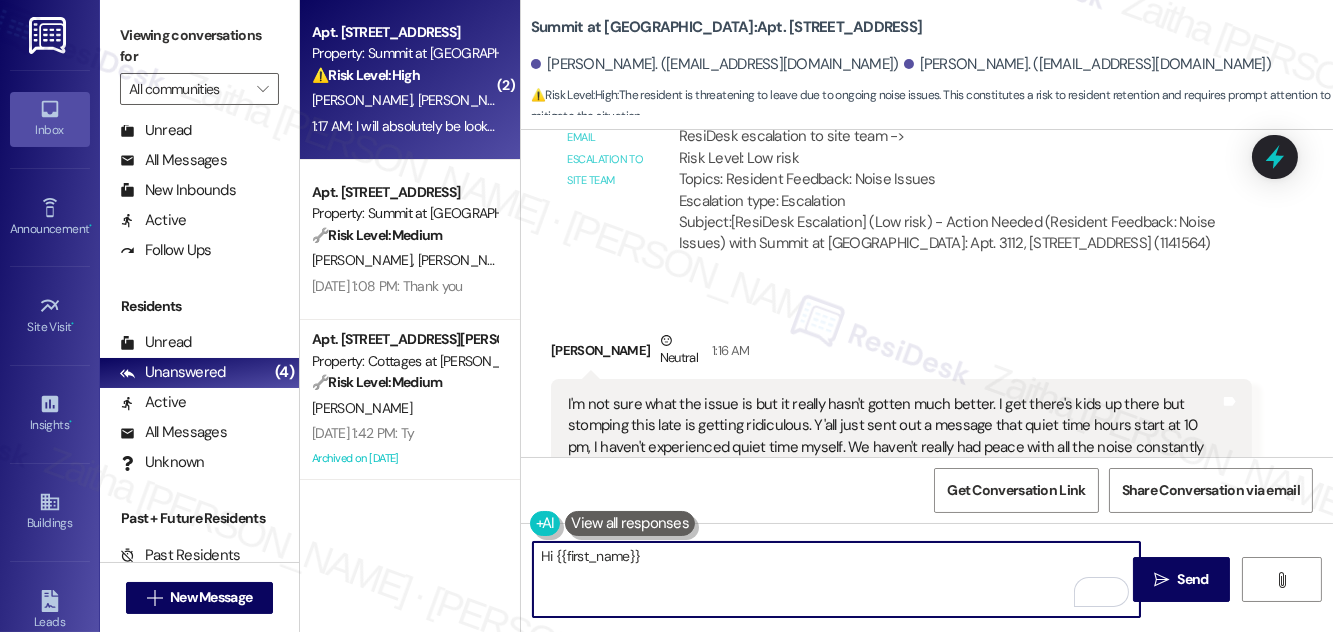 click on "Hi {{first_name}}" at bounding box center [836, 579] 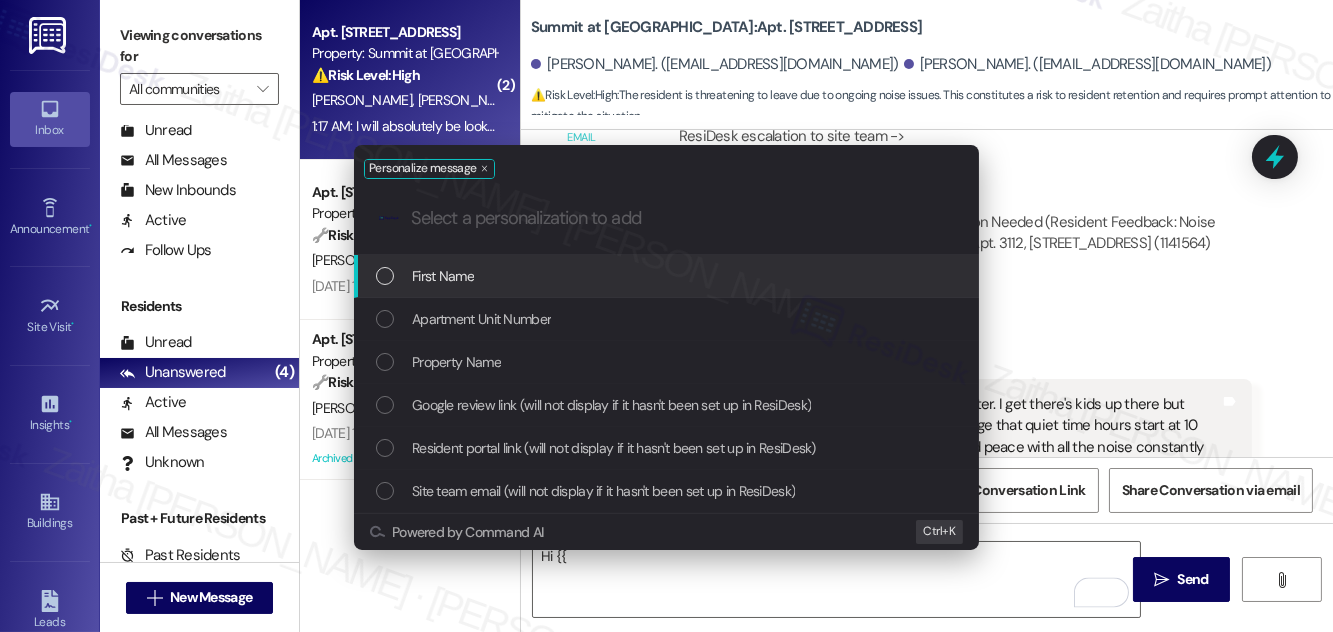 click on "Personalize message .cls-1{fill:#0a055f;}.cls-2{fill:#0cc4c4;} resideskLogoBlueOrange First Name Apartment Unit Number Property Name Google review link (will not display if it hasn't been set up in ResiDesk) Resident portal link (will not display if it hasn't been set up in ResiDesk) Site team email (will not display if it hasn't been set up in ResiDesk) Powered by Command AI Ctrl+ K" at bounding box center (666, 347) 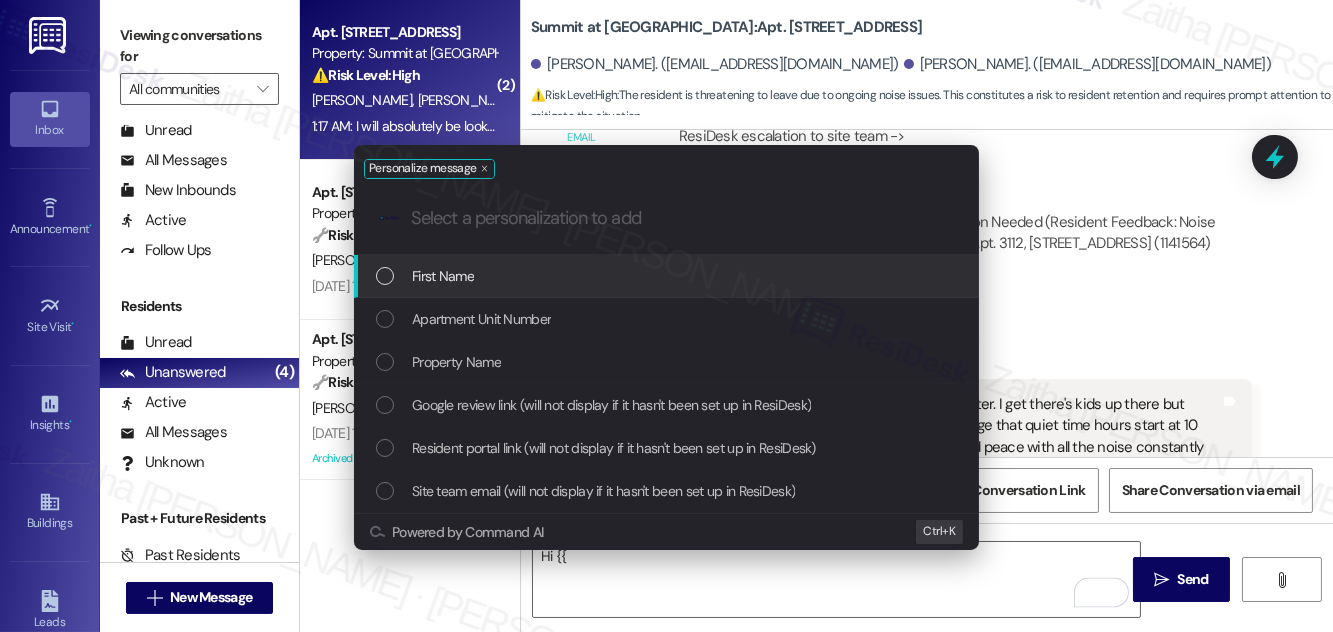 drag, startPoint x: 1205, startPoint y: 184, endPoint x: 1138, endPoint y: 243, distance: 89.27486 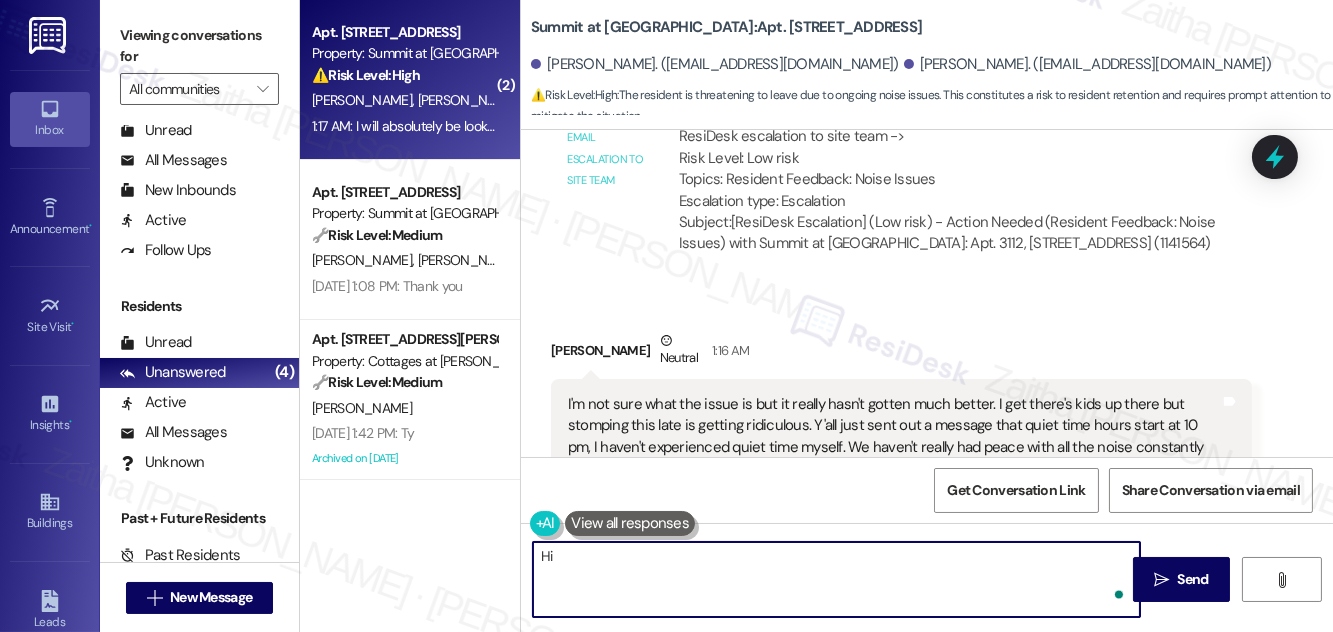 paste on "[PERSON_NAME]" 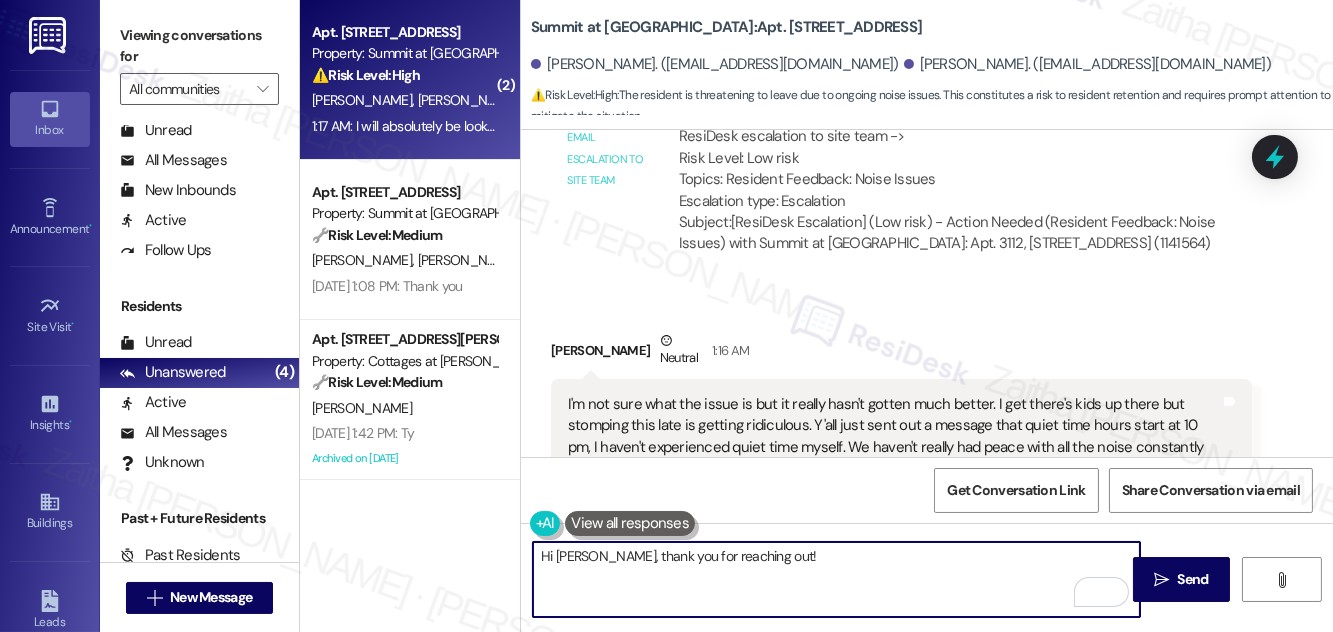 paste on "I’m really sorry to hear the noise issue is still ongoing and affecting your peace. I’ll go ahead and relay your concerns to the team for further review. We appreciate you bringing it to our attention." 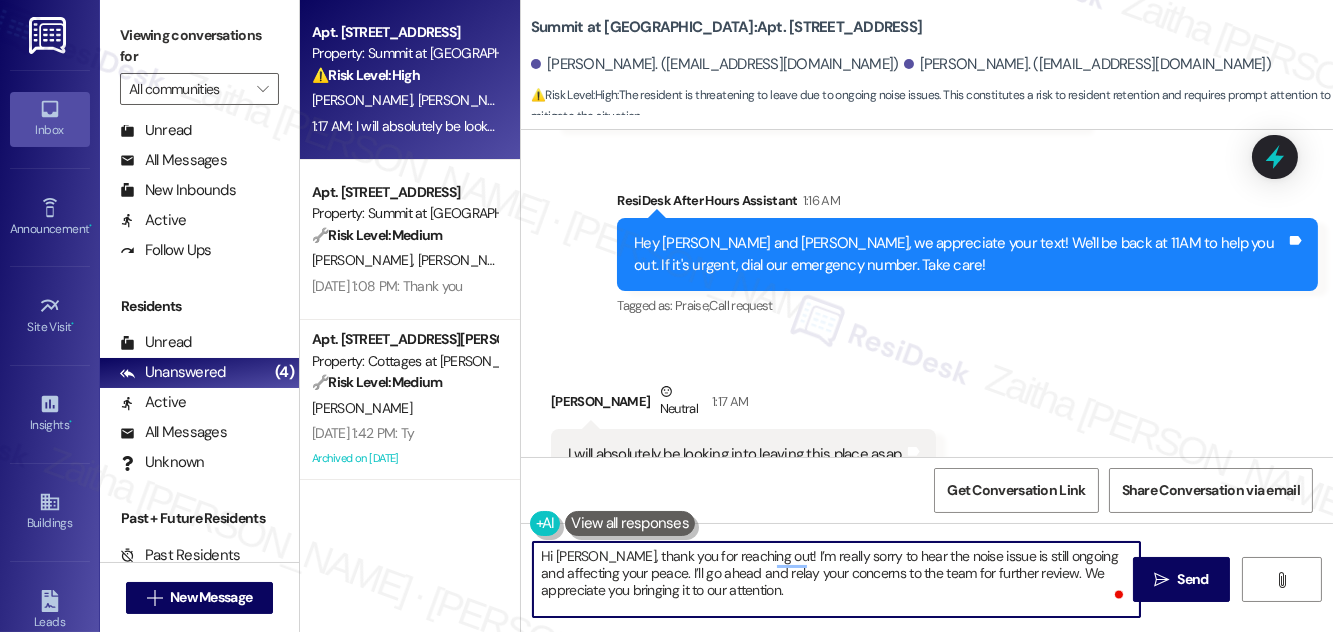 scroll, scrollTop: 6887, scrollLeft: 0, axis: vertical 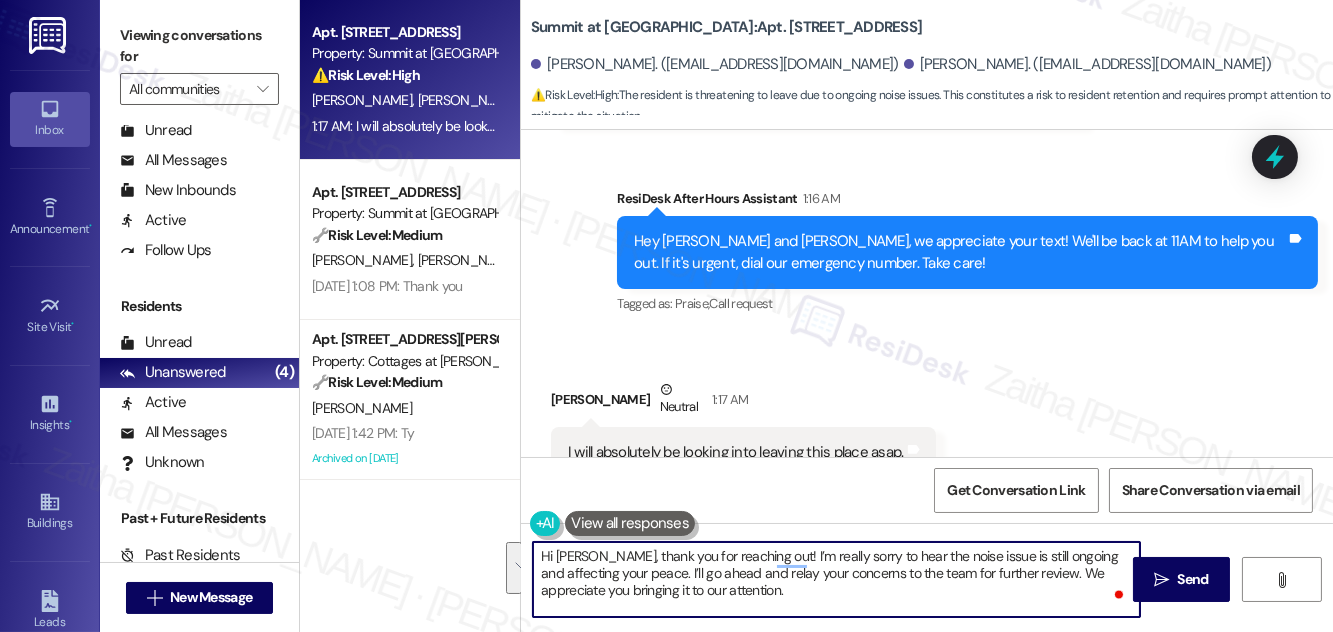 drag, startPoint x: 755, startPoint y: 553, endPoint x: 802, endPoint y: 593, distance: 61.7171 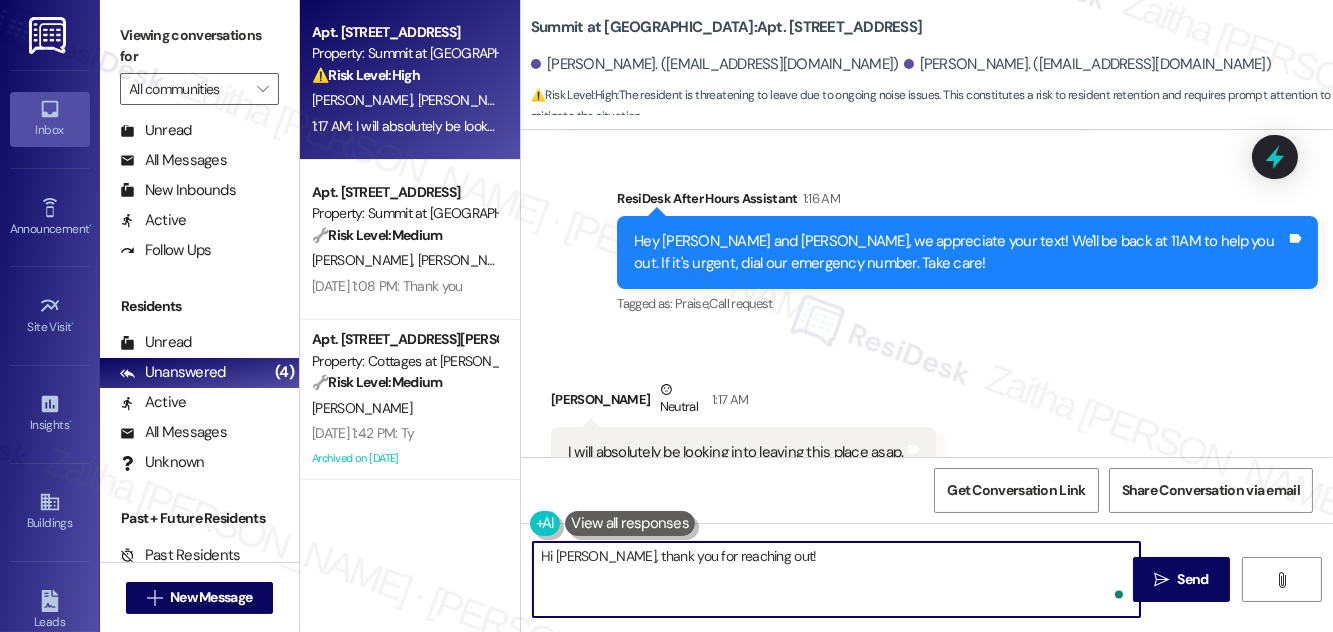 paste on "I’m really sorry you’re still dealing with this—it’s completely understandable that the constant noise, especially late at night, would be frustrating. I truly appreciate you sharing how it’s been affecting you, and I’ll make sure to relay this to the team" 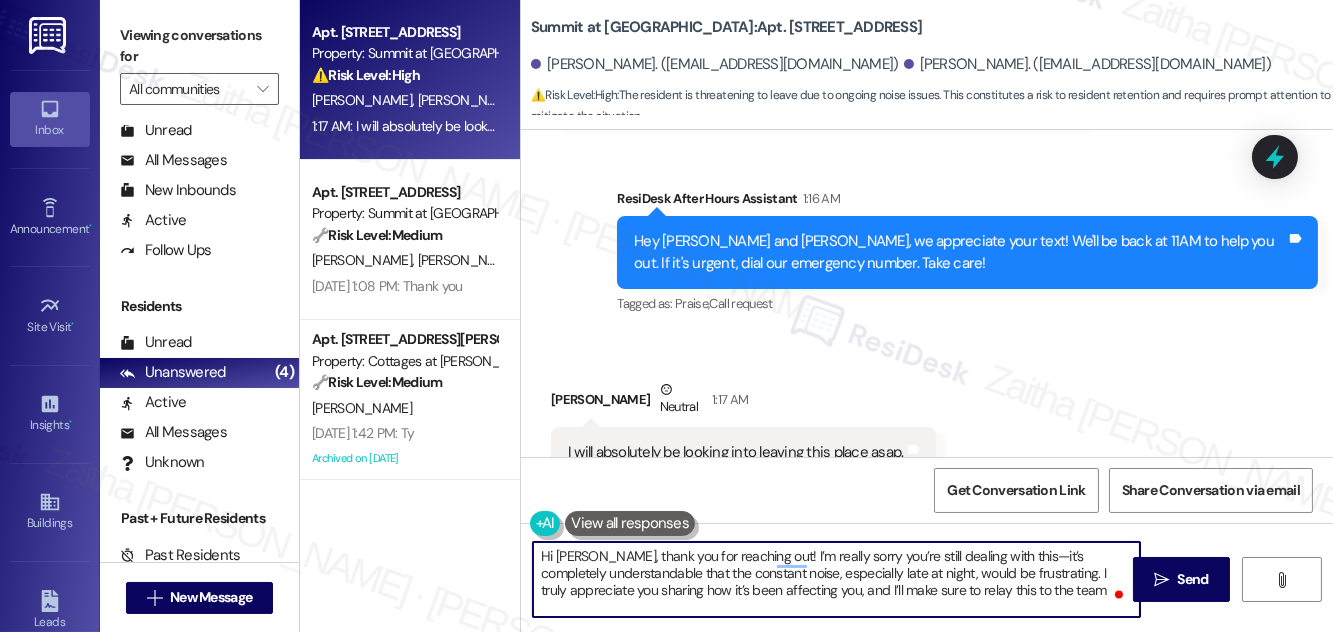 click on "Hi [PERSON_NAME], thank you for reaching out! I’m really sorry you’re still dealing with this—it’s completely understandable that the constant noise, especially late at night, would be frustrating. I truly appreciate you sharing how it’s been affecting you, and I’ll make sure to relay this to the team" at bounding box center (836, 579) 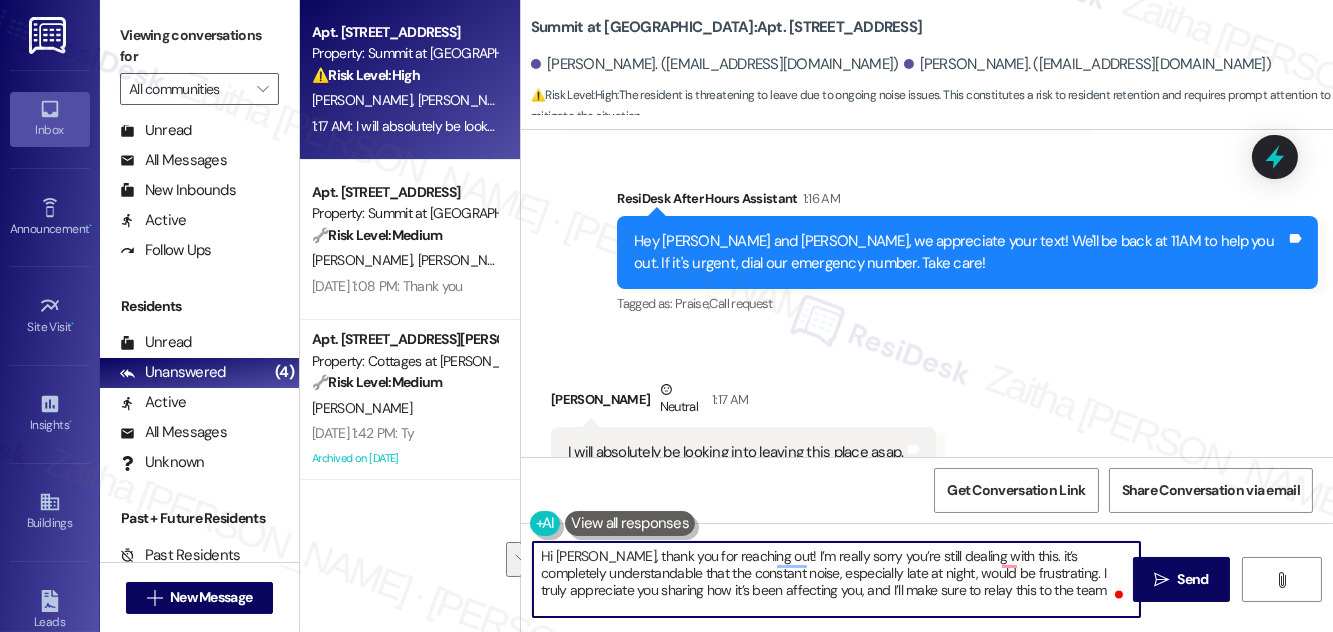 drag, startPoint x: 998, startPoint y: 555, endPoint x: 632, endPoint y: 572, distance: 366.3946 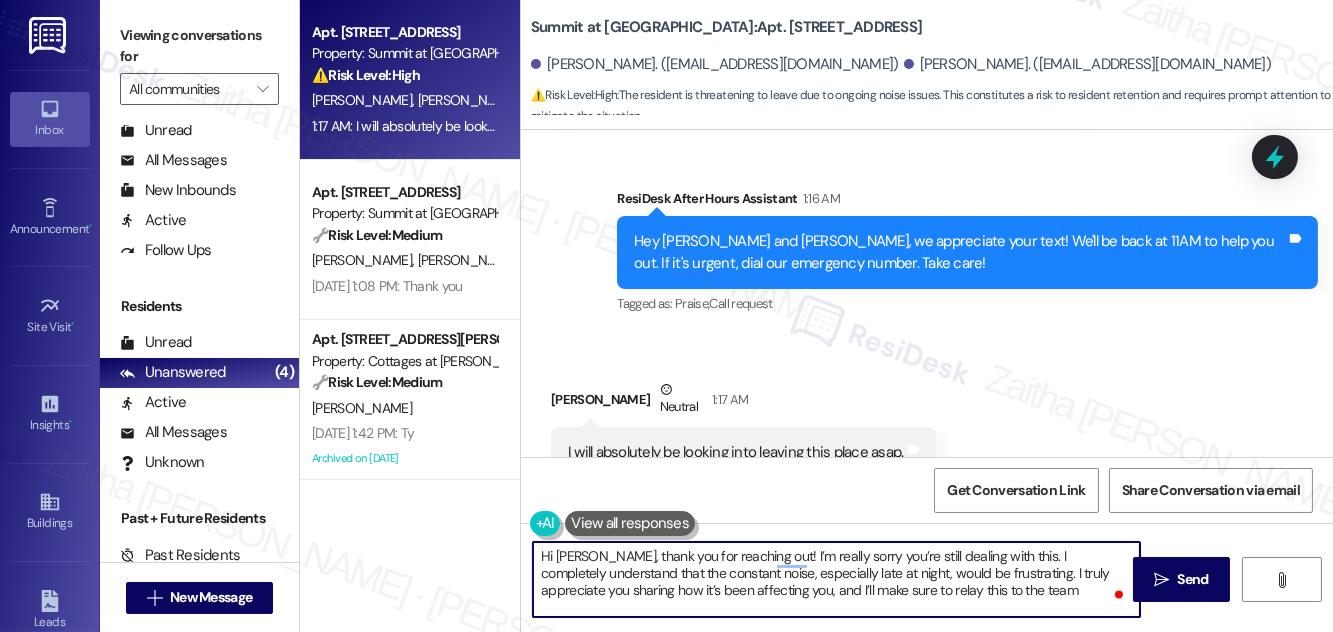 drag, startPoint x: 863, startPoint y: 586, endPoint x: 1043, endPoint y: 596, distance: 180.27756 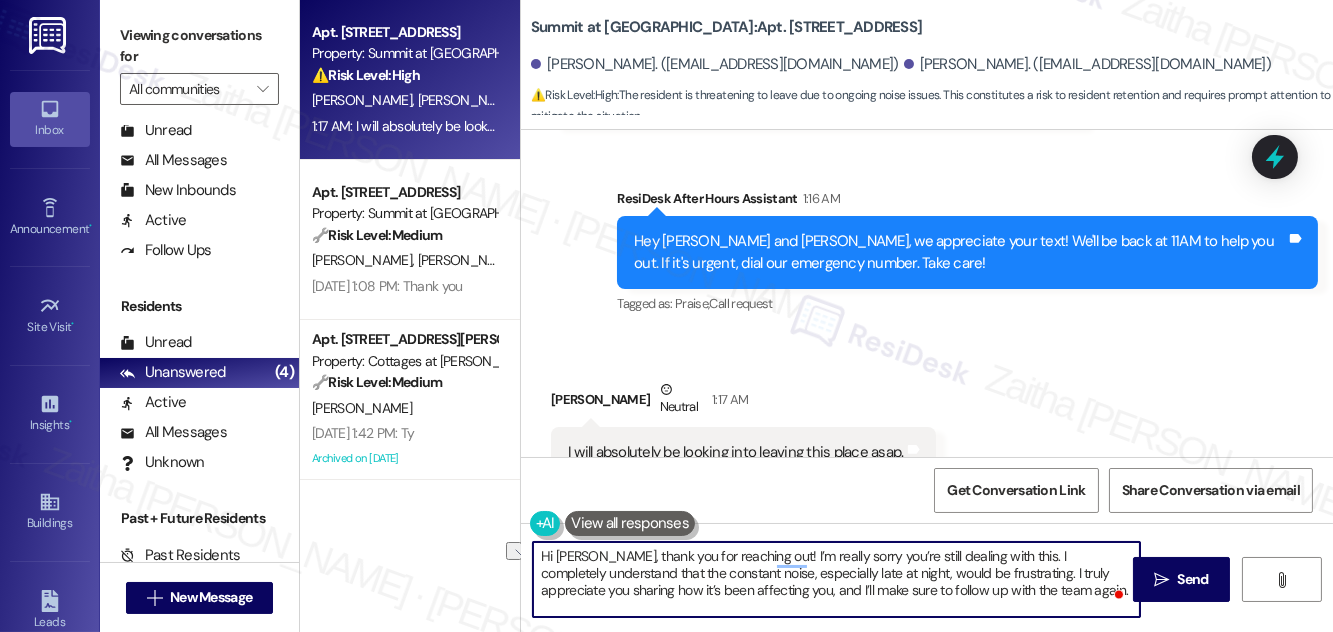 drag, startPoint x: 749, startPoint y: 554, endPoint x: 677, endPoint y: 554, distance: 72 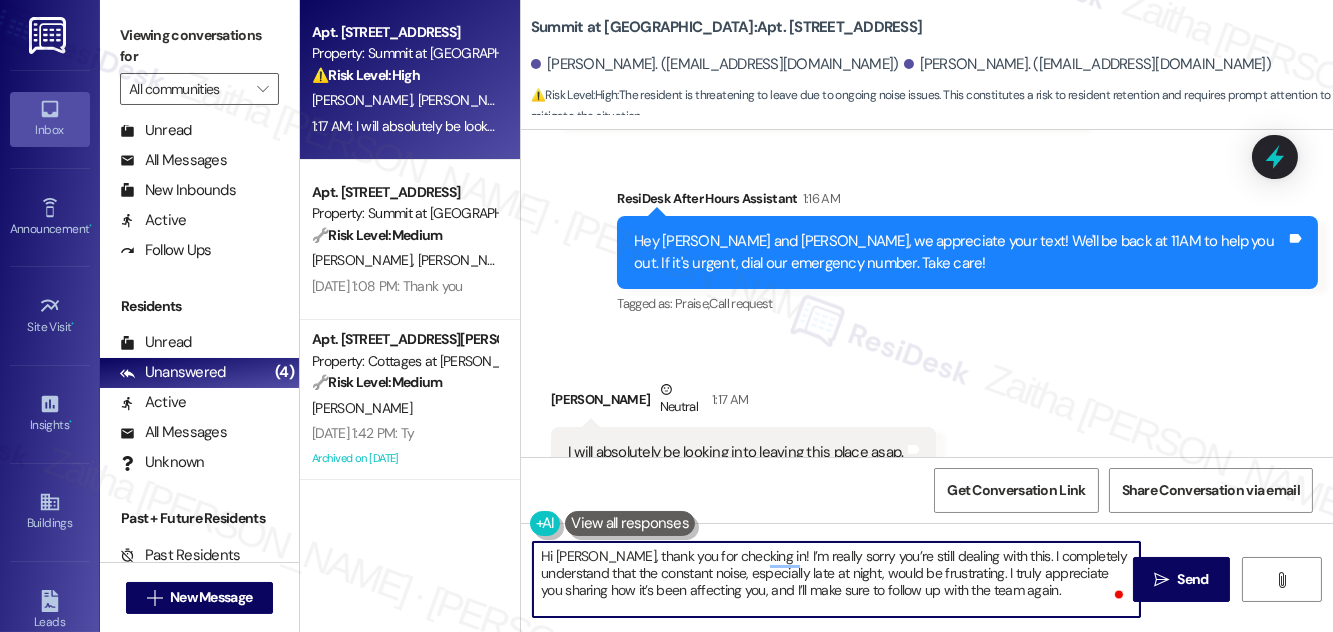 click on "Hi [PERSON_NAME], thank you for checking in! I’m really sorry you’re still dealing with this. I completely understand that the constant noise, especially late at night, would be frustrating. I truly appreciate you sharing how it’s been affecting you, and I’ll make sure to follow up with the team again." at bounding box center [836, 579] 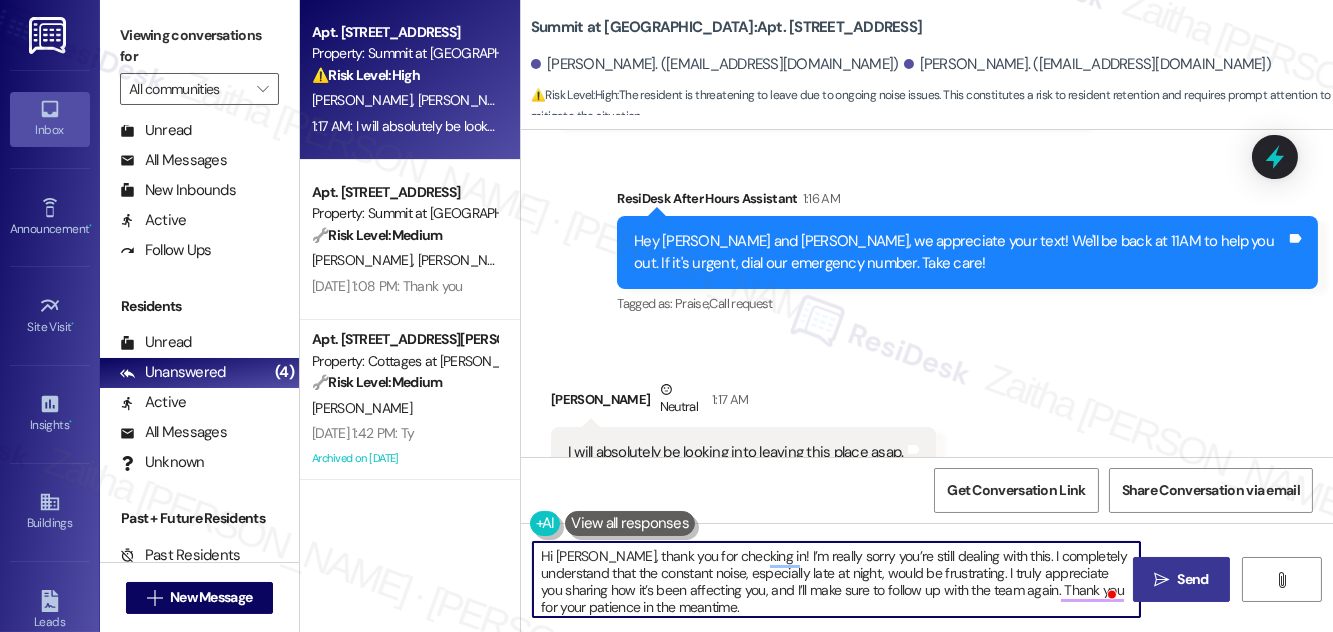 type on "Hi [PERSON_NAME], thank you for checking in! I’m really sorry you’re still dealing with this. I completely understand that the constant noise, especially late at night, would be frustrating. I truly appreciate you sharing how it’s been affecting you, and I’ll make sure to follow up with the team again. Thank you for your patience in the meantime." 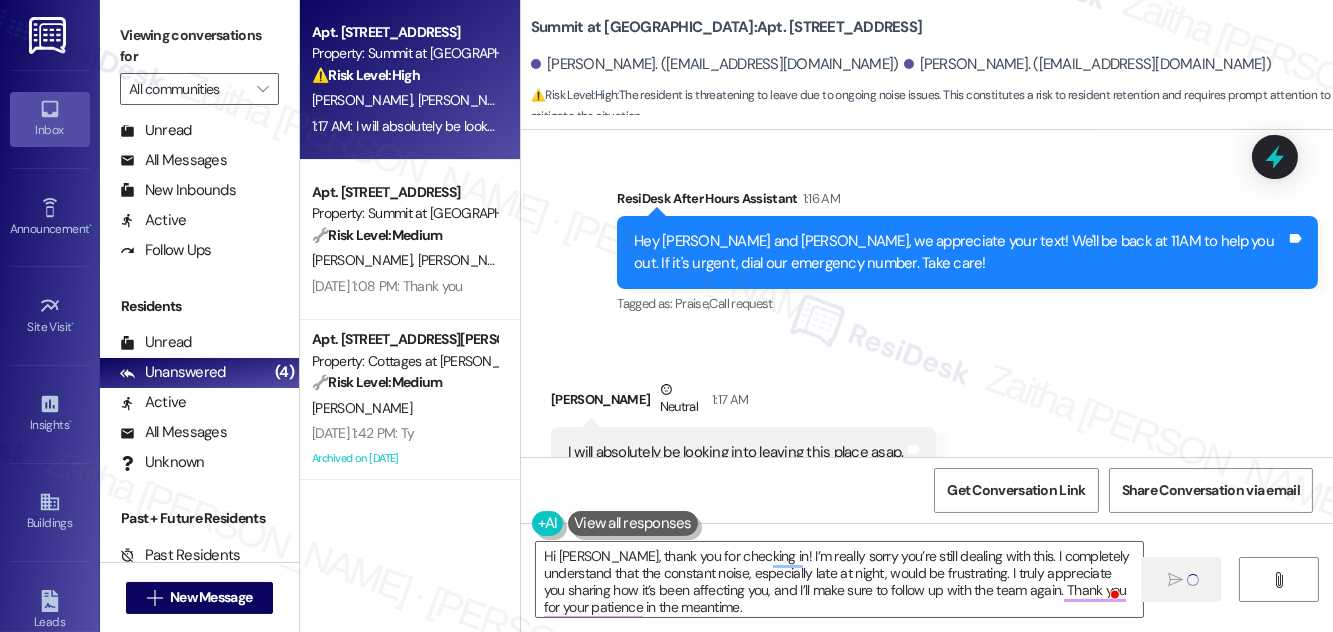 type 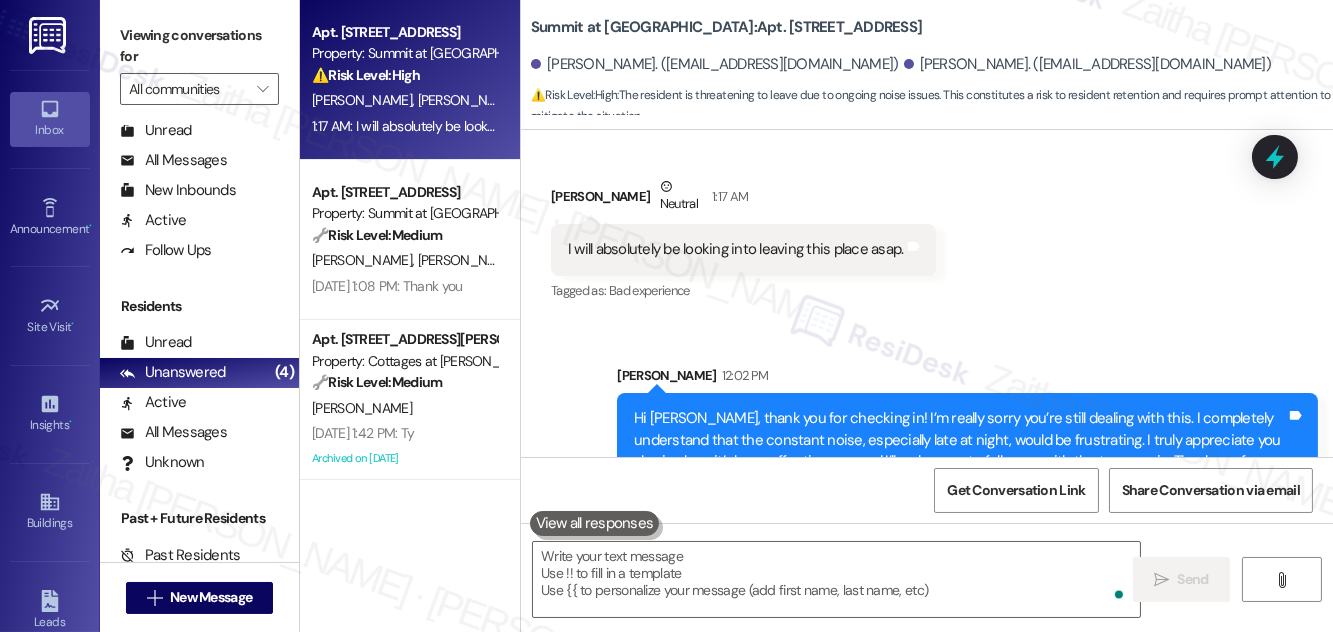 scroll, scrollTop: 7090, scrollLeft: 0, axis: vertical 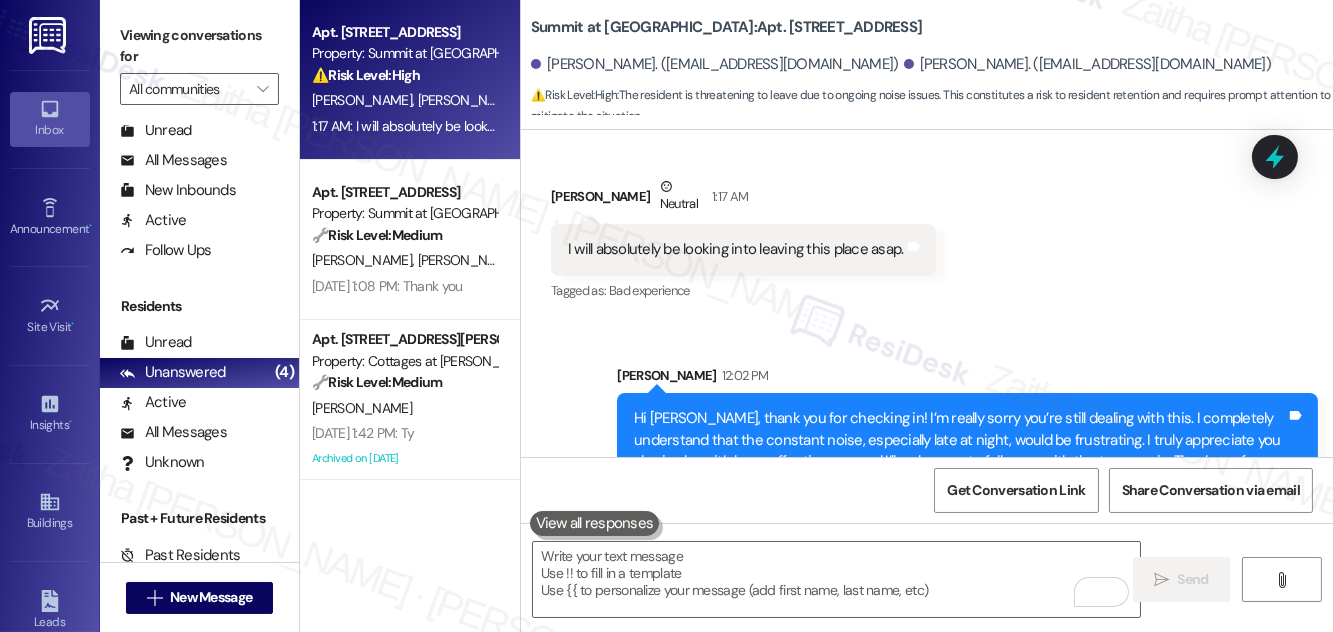 drag, startPoint x: 1289, startPoint y: 155, endPoint x: 1238, endPoint y: 194, distance: 64.202805 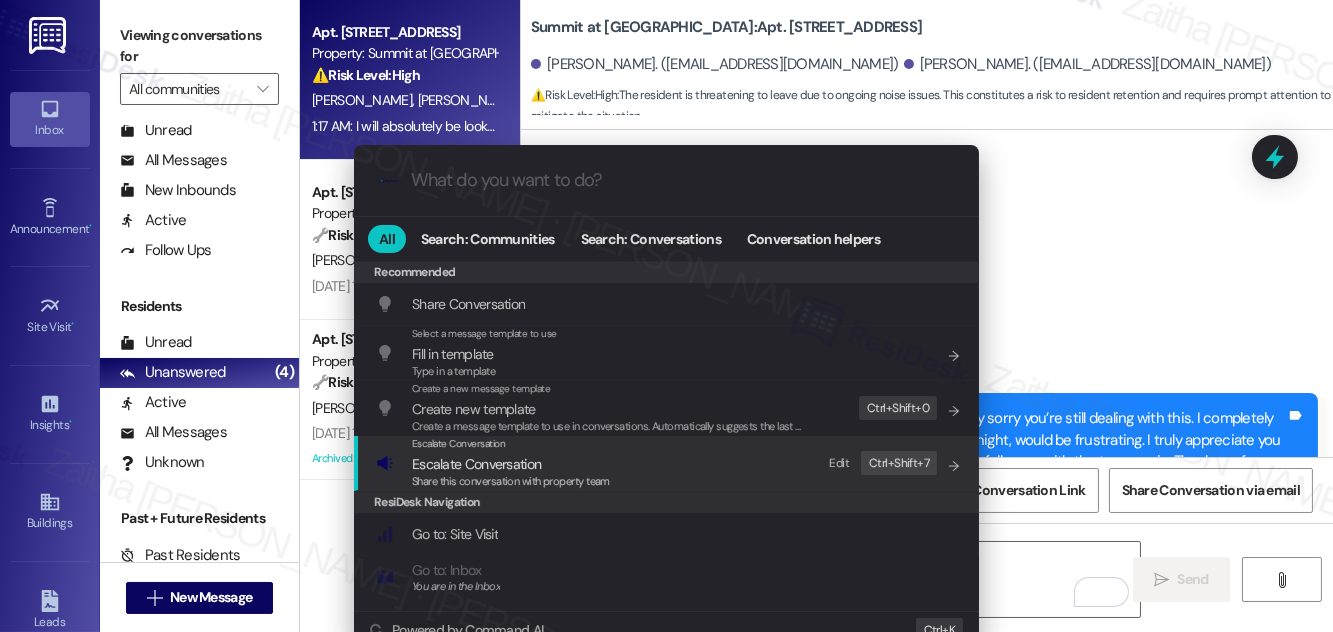 click on "Escalate Conversation" at bounding box center [476, 464] 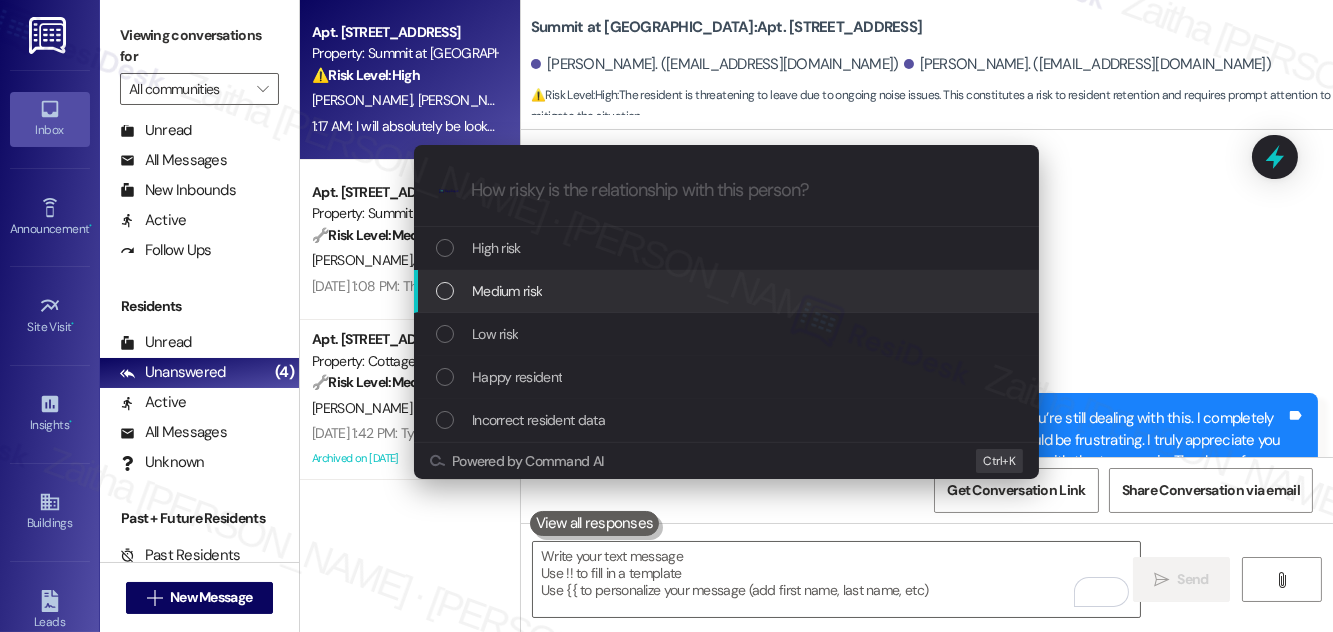click on "Medium risk" at bounding box center (728, 291) 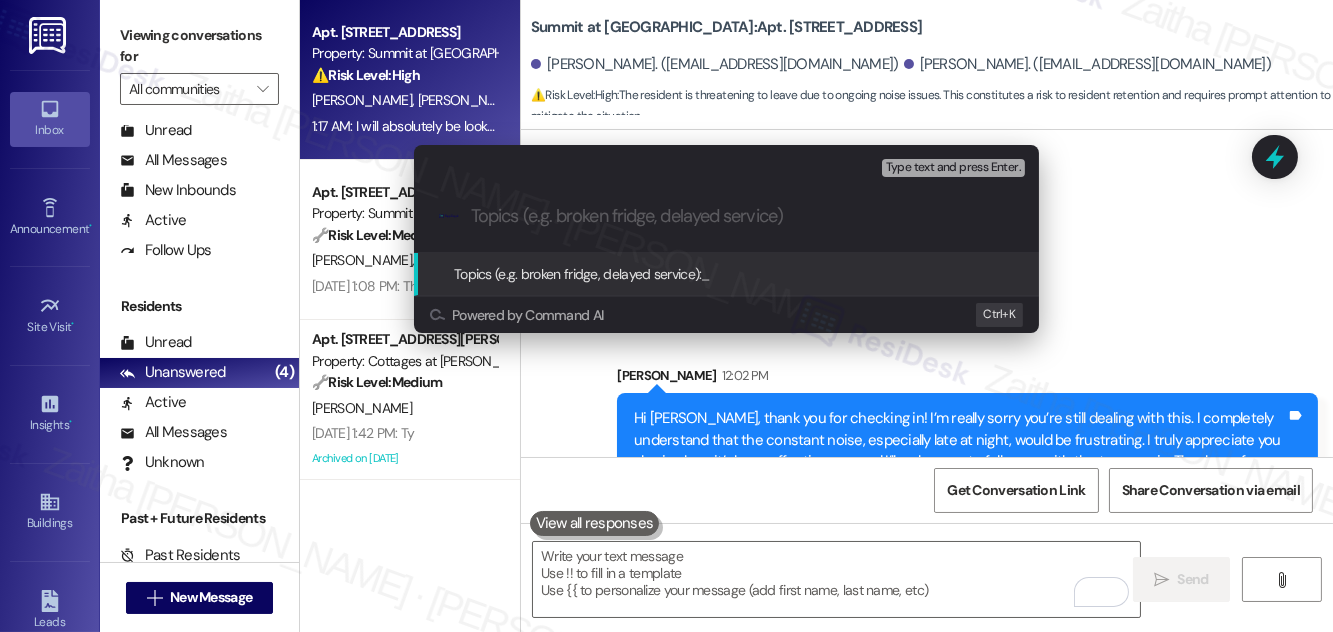 click on "Escalate Conversation Medium risk Topics (e.g. broken fridge, delayed service) Any messages to highlight in the email? Type text and press Enter. .cls-1{fill:#0a055f;}.cls-2{fill:#0cc4c4;} resideskLogoBlueOrange Topics (e.g. broken fridge, delayed service):  _ Powered by Command AI Ctrl+ K" at bounding box center (666, 316) 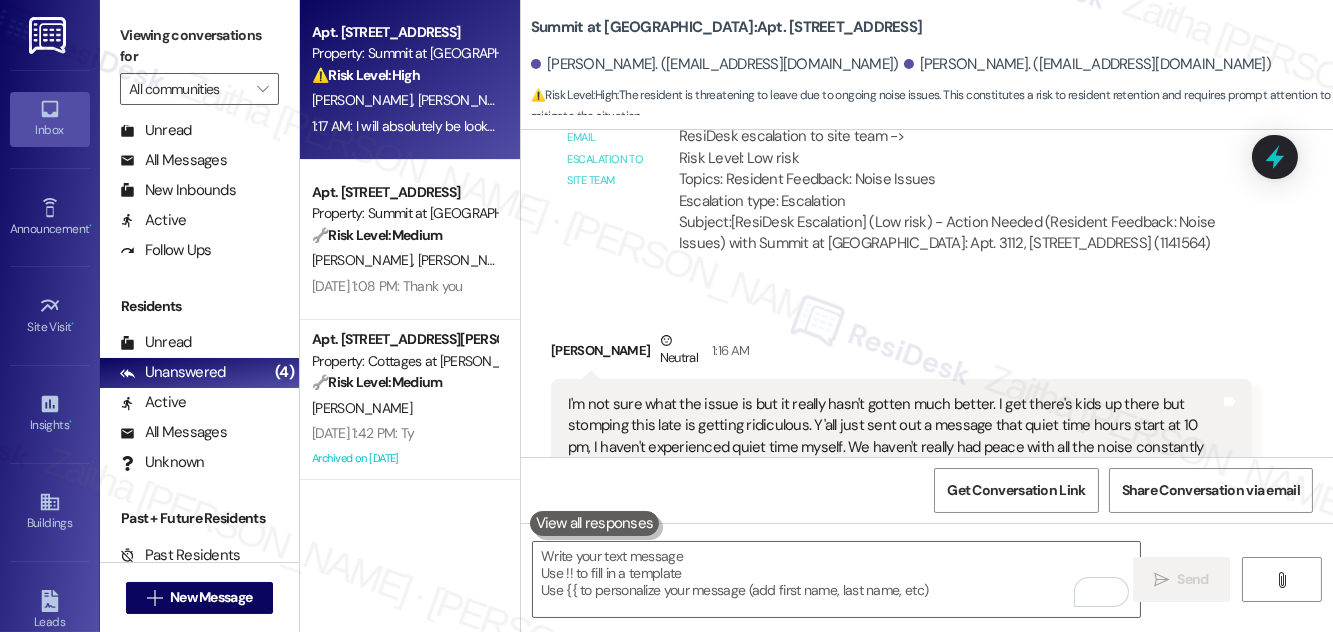 scroll, scrollTop: 6636, scrollLeft: 0, axis: vertical 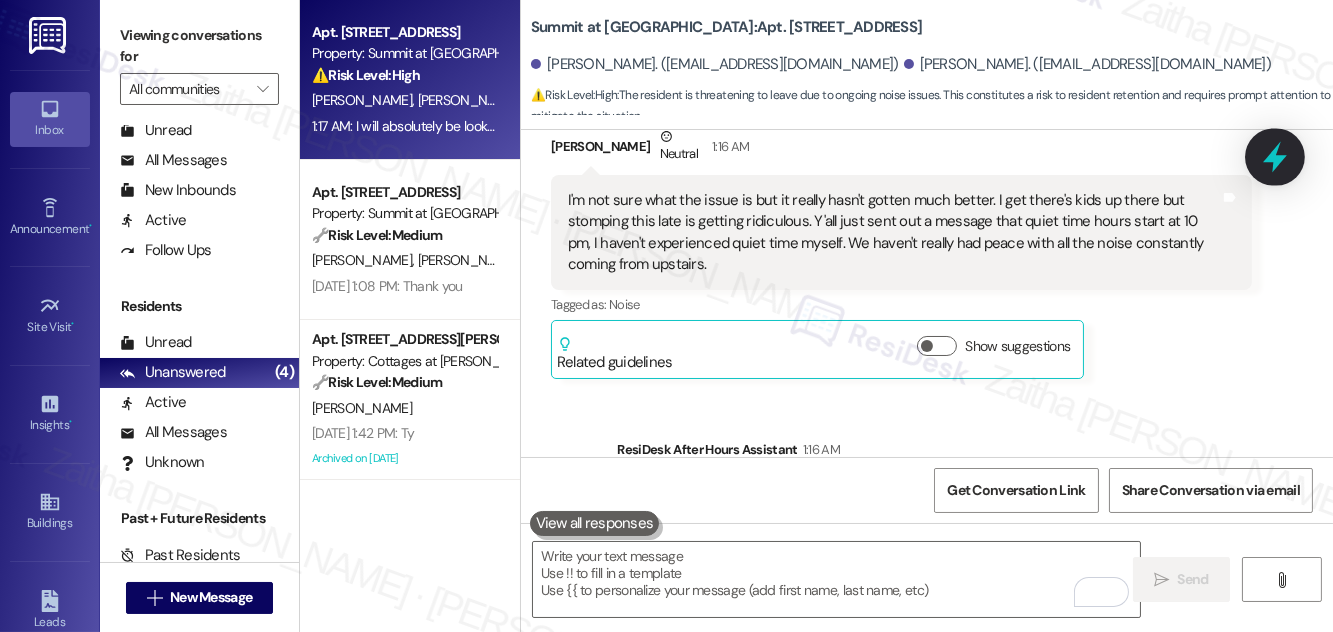 click 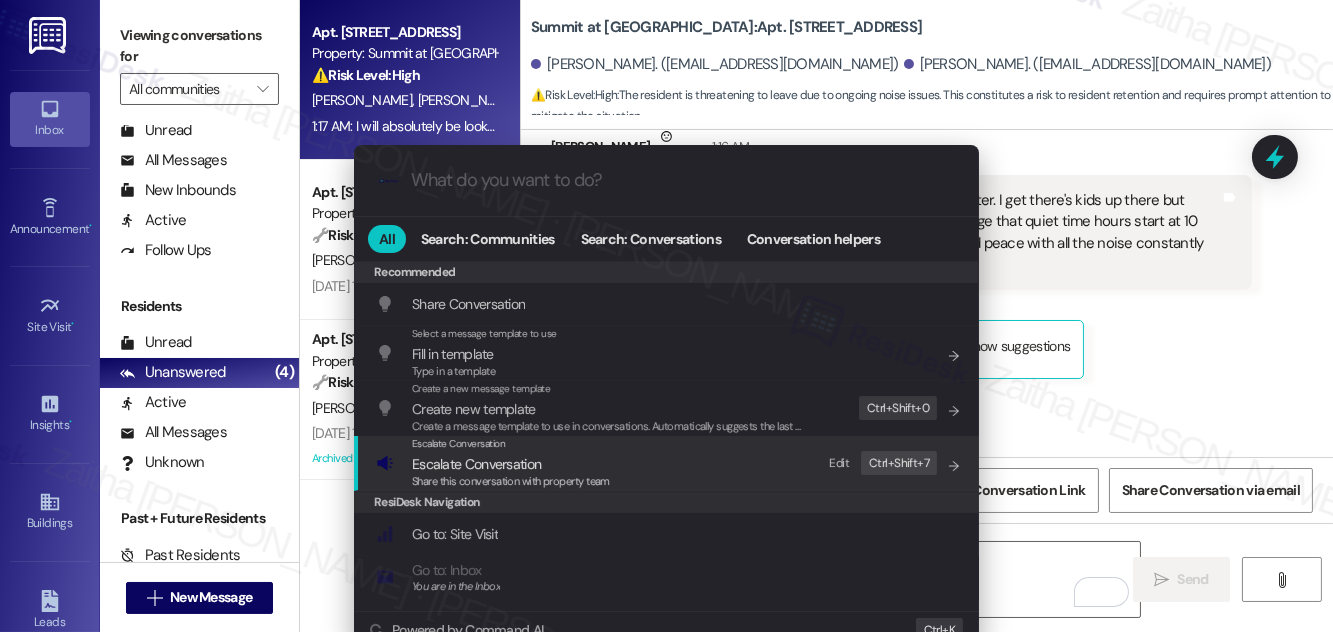 click on "Escalate Conversation" at bounding box center [476, 464] 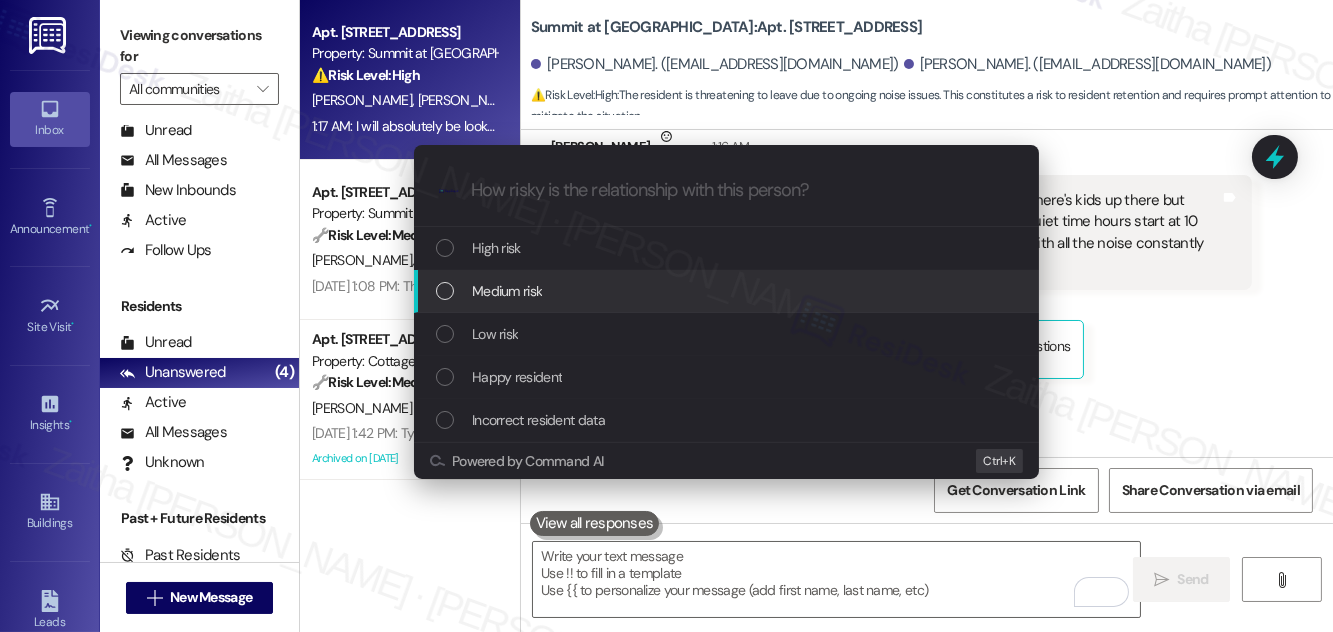 click on "Medium risk" at bounding box center (728, 291) 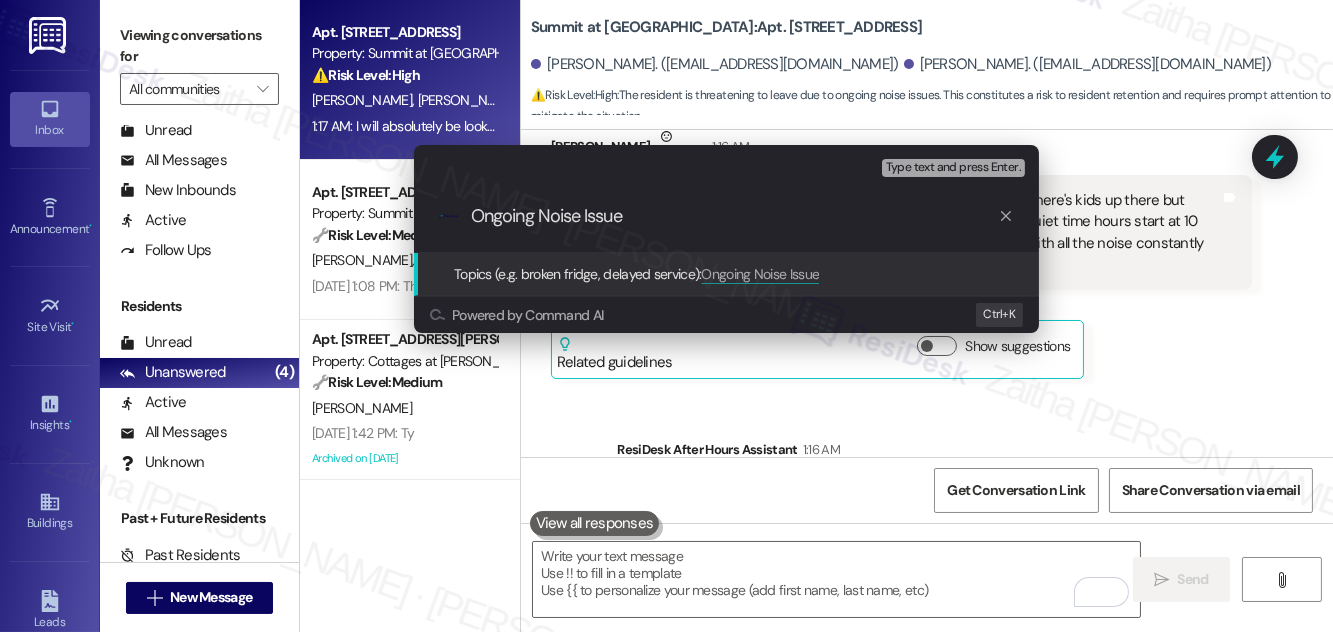 type on "Ongoing Noise Issues" 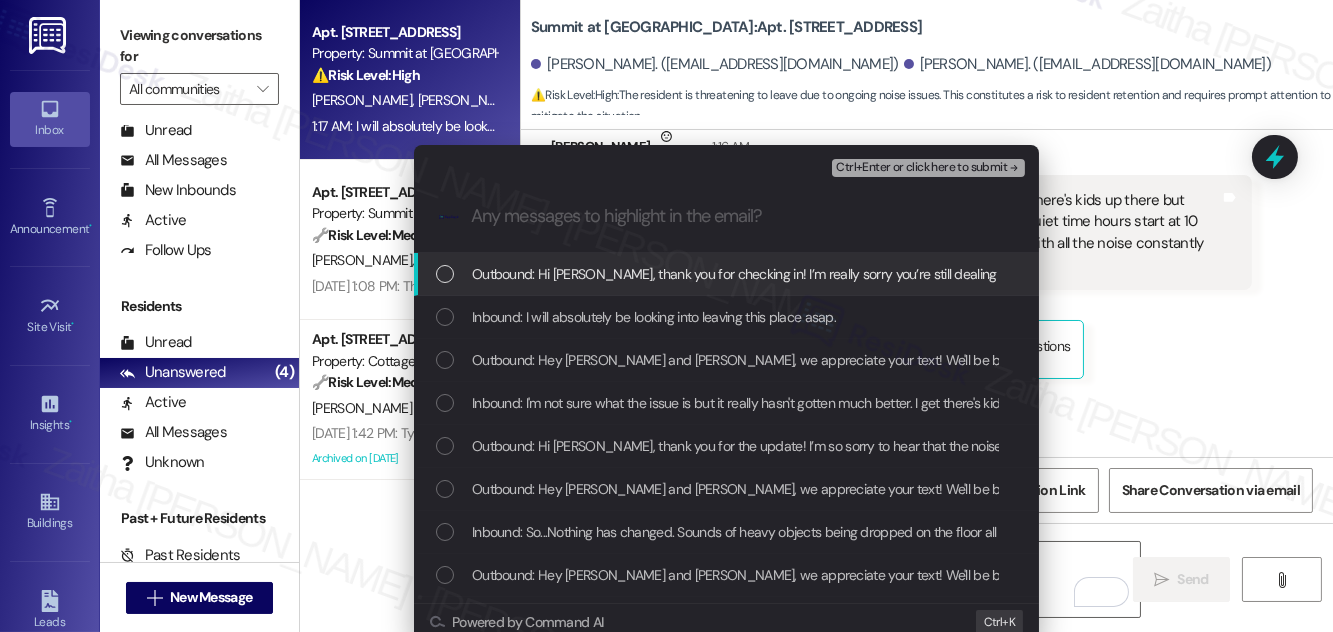click on "Escalate Conversation Medium risk Ongoing Noise Issues Any messages to highlight in the email? Ctrl+Enter or click here to submit .cls-1{fill:#0a055f;}.cls-2{fill:#0cc4c4;} resideskLogoBlueOrange Outbound: Hi [PERSON_NAME], thank you for checking in! I’m really sorry you’re still dealing with this. I completely understand that the constant noise, especially late at night, would be frustrating. I truly appreciate you sharing how it’s been affecting you, and I’ll make sure to follow up with the team again. Thank you for your patience in the meantime. Inbound: I will absolutely be looking into leaving this place asap.  Outbound: Hey [PERSON_NAME] and [PERSON_NAME], we appreciate your text! We'll be back at 11AM to help you out. If it's urgent, dial our emergency number. Take care! Outbound: Hey [PERSON_NAME] and [PERSON_NAME], we appreciate your text! We'll be back at 11AM to help you out. If it's urgent, dial our emergency number. Take care! Inbound: I have been woken up  Powered by Command AI Ctrl+ K" at bounding box center [666, 316] 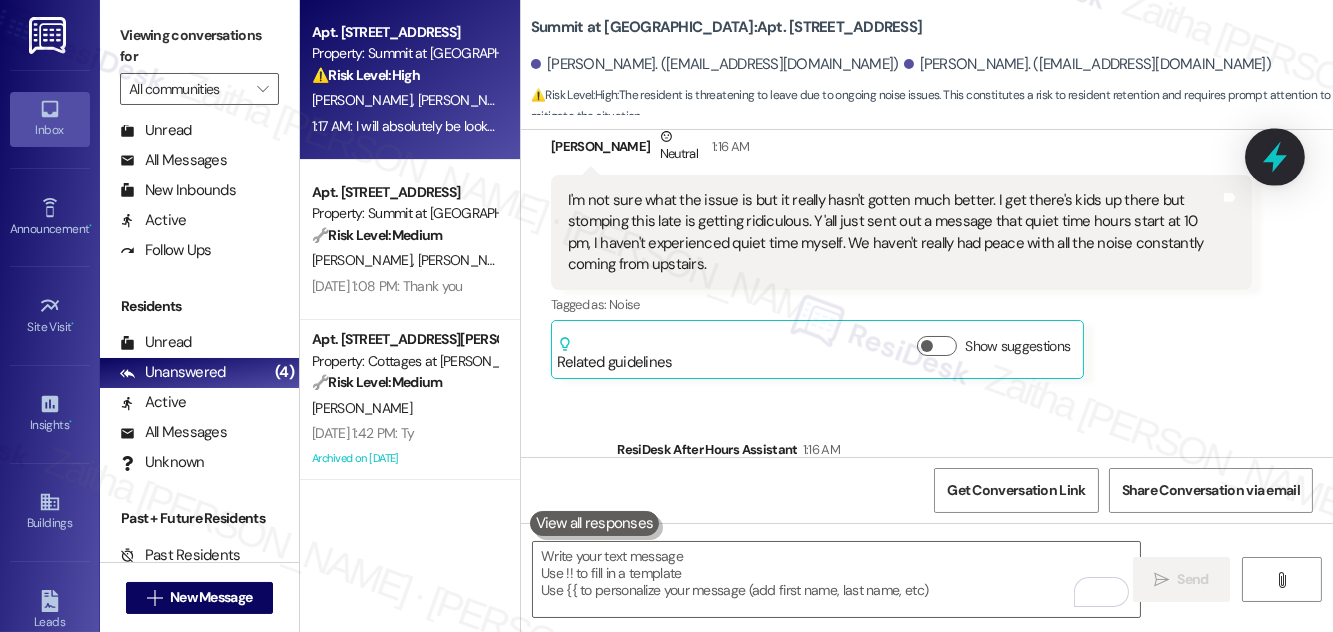 click 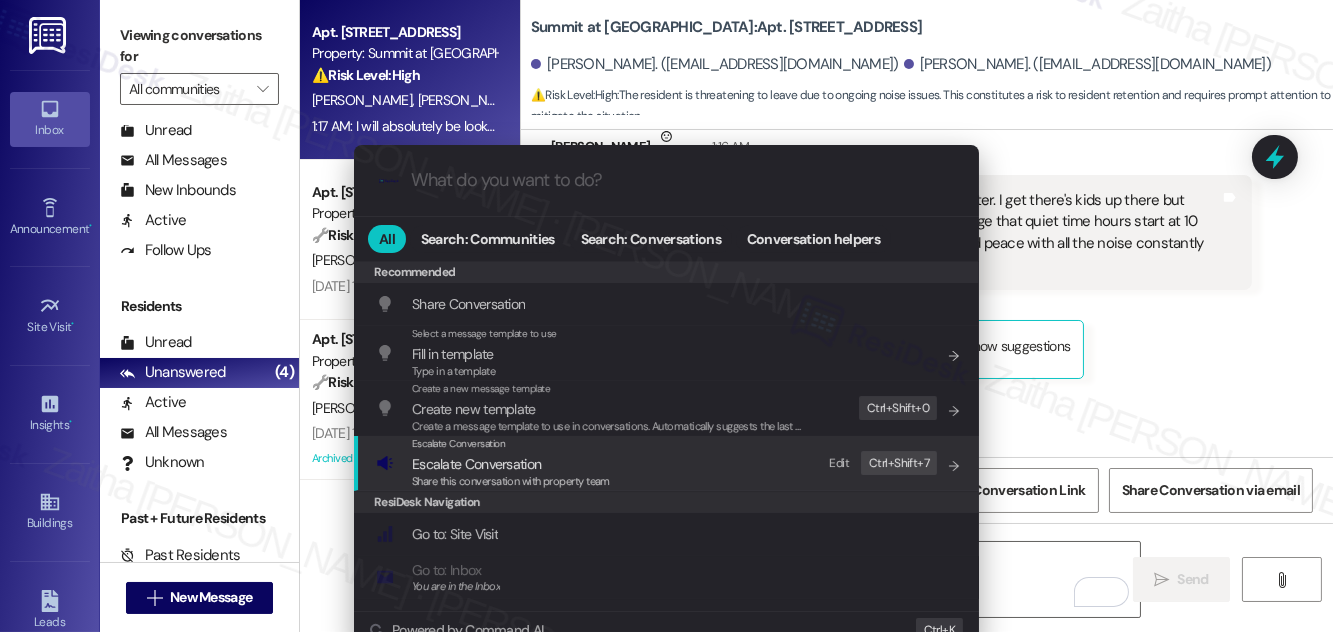 click on "Escalate Conversation" at bounding box center [476, 464] 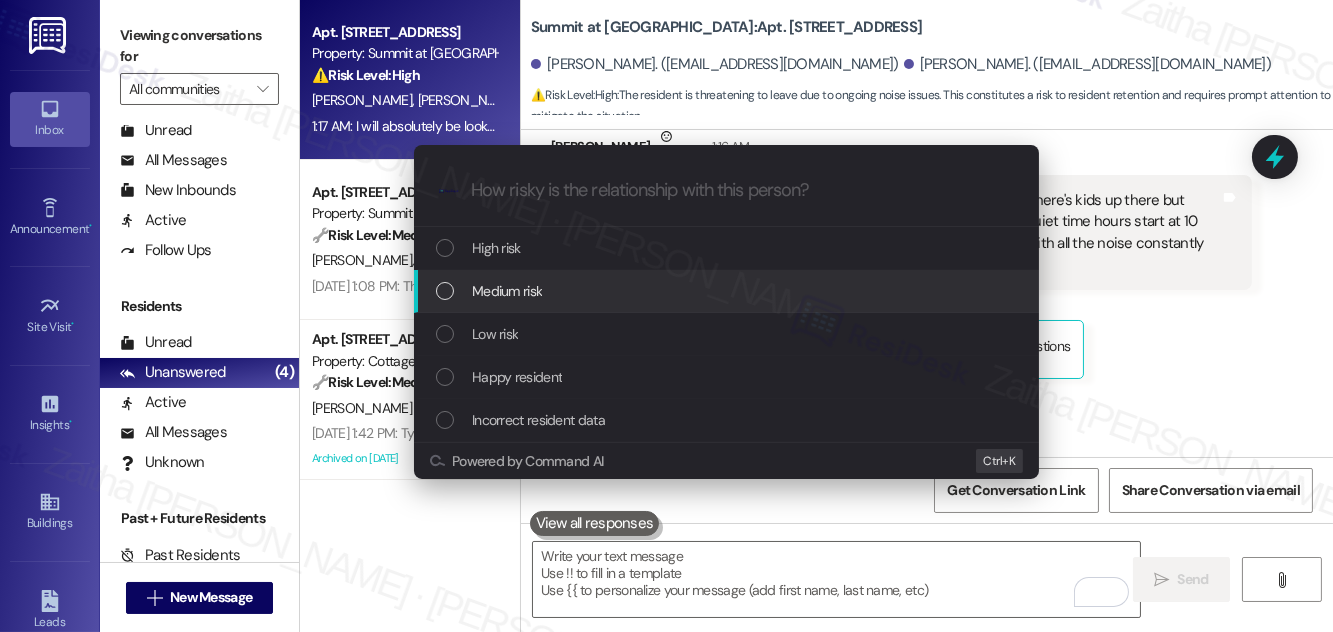 click on "Medium risk" at bounding box center (728, 291) 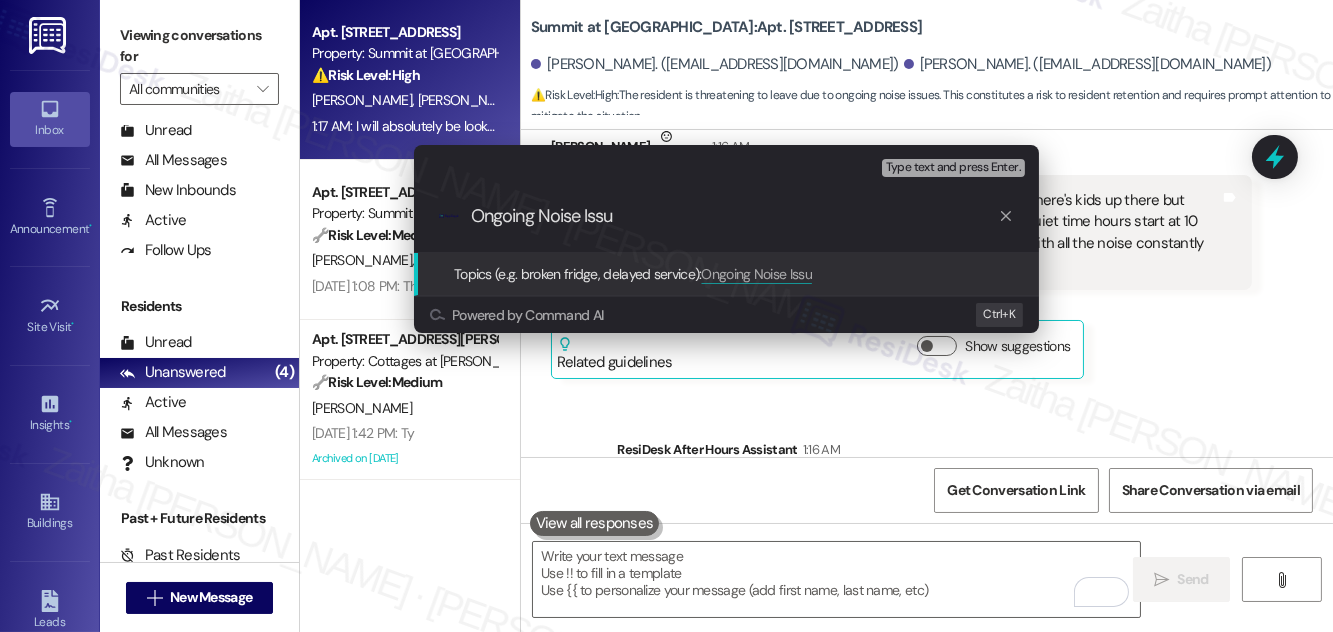 type on "Ongoing Noise Issue" 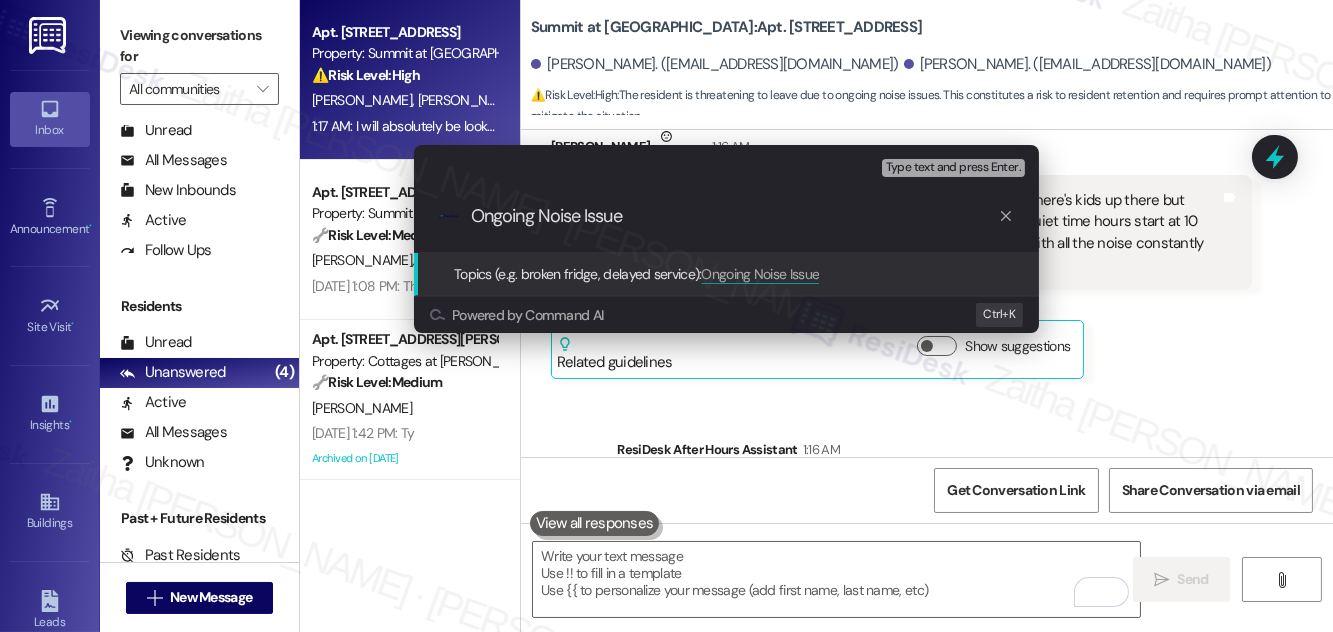 type 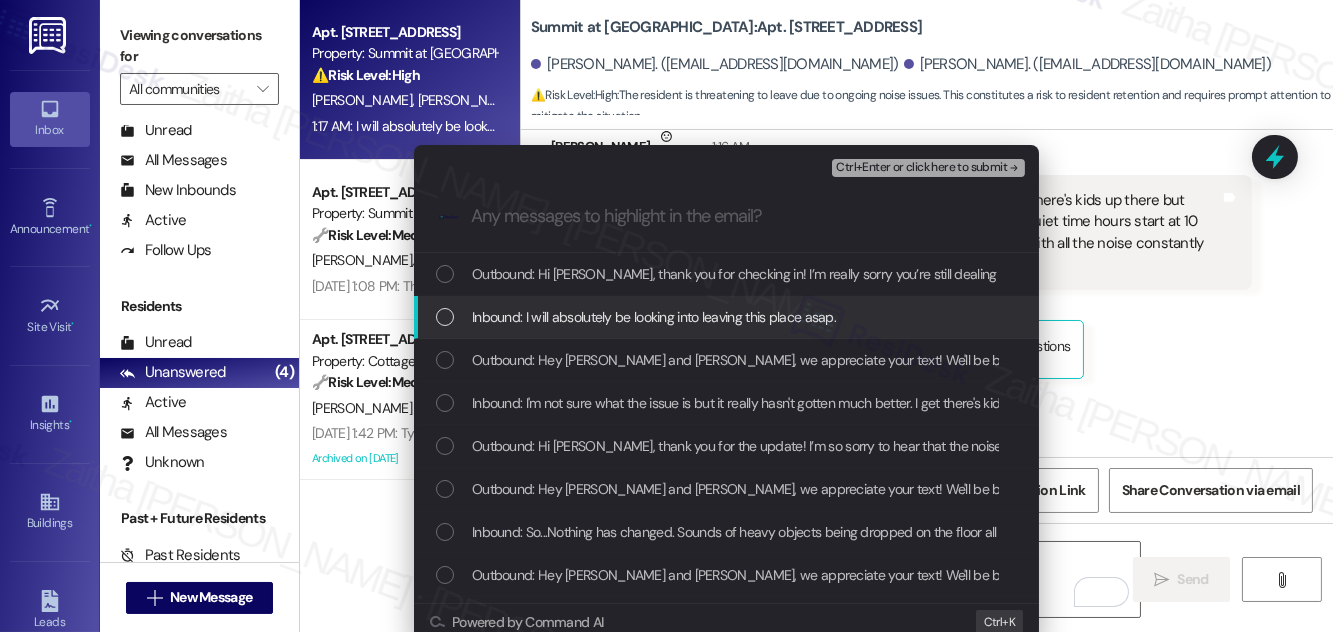 click at bounding box center (445, 317) 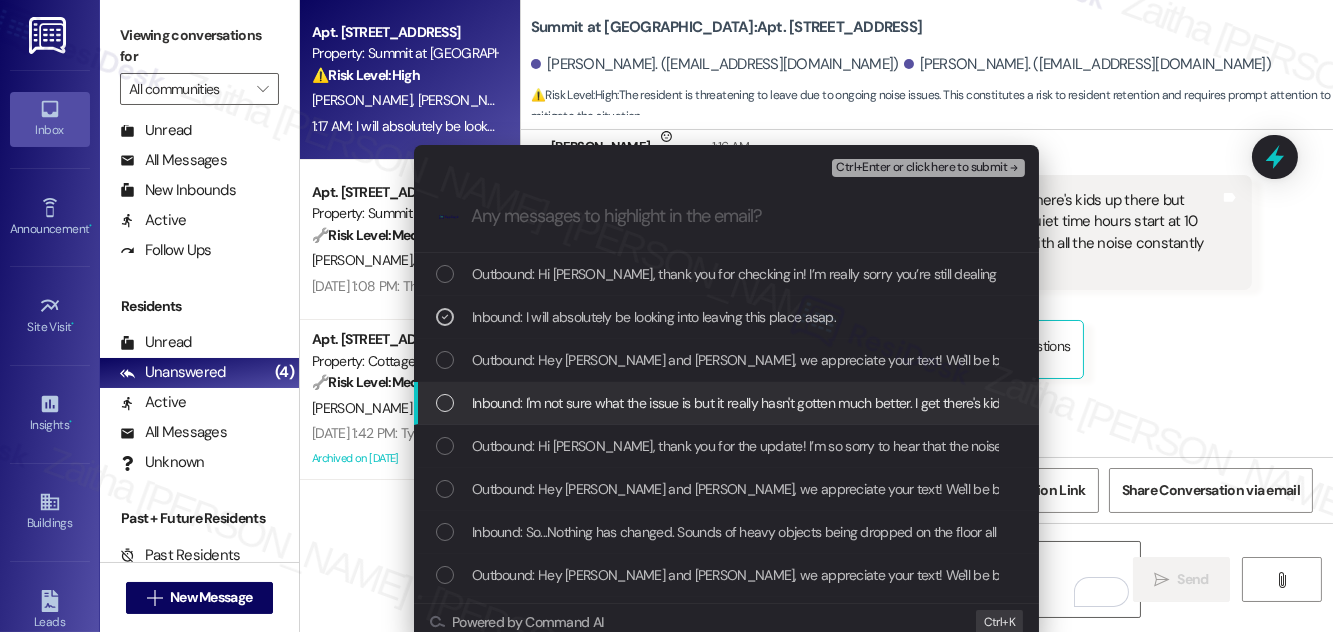 click at bounding box center [445, 403] 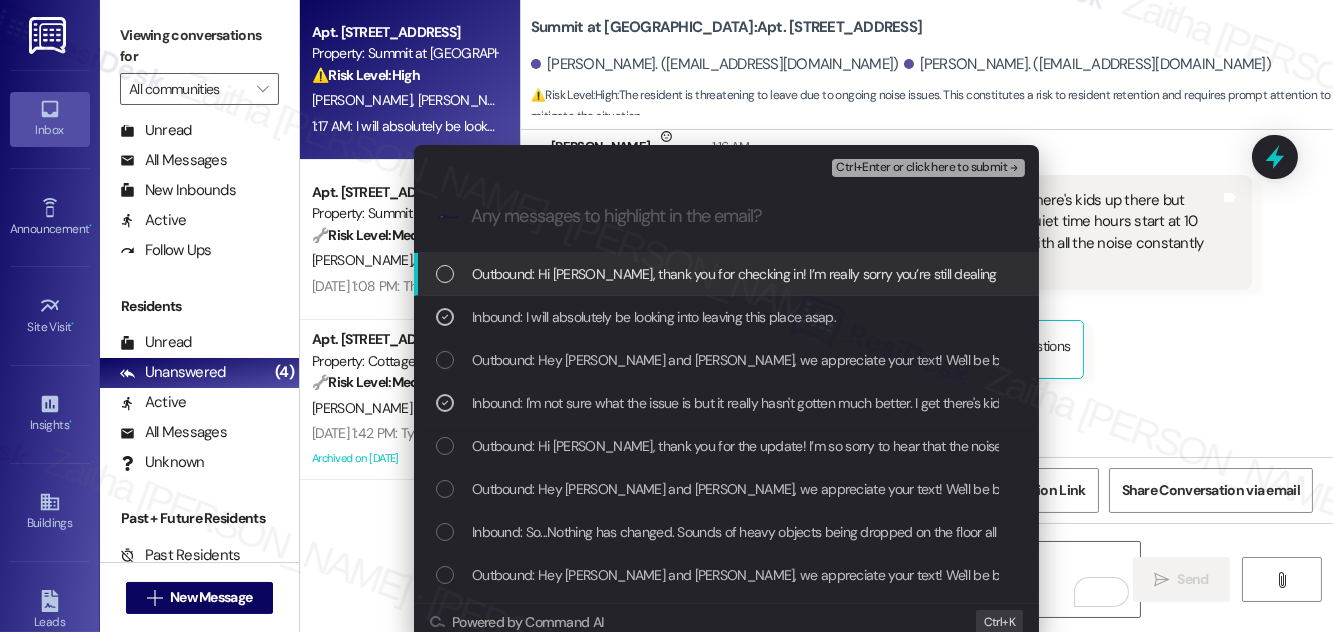 click on "Ctrl+Enter or click here to submit" at bounding box center (921, 168) 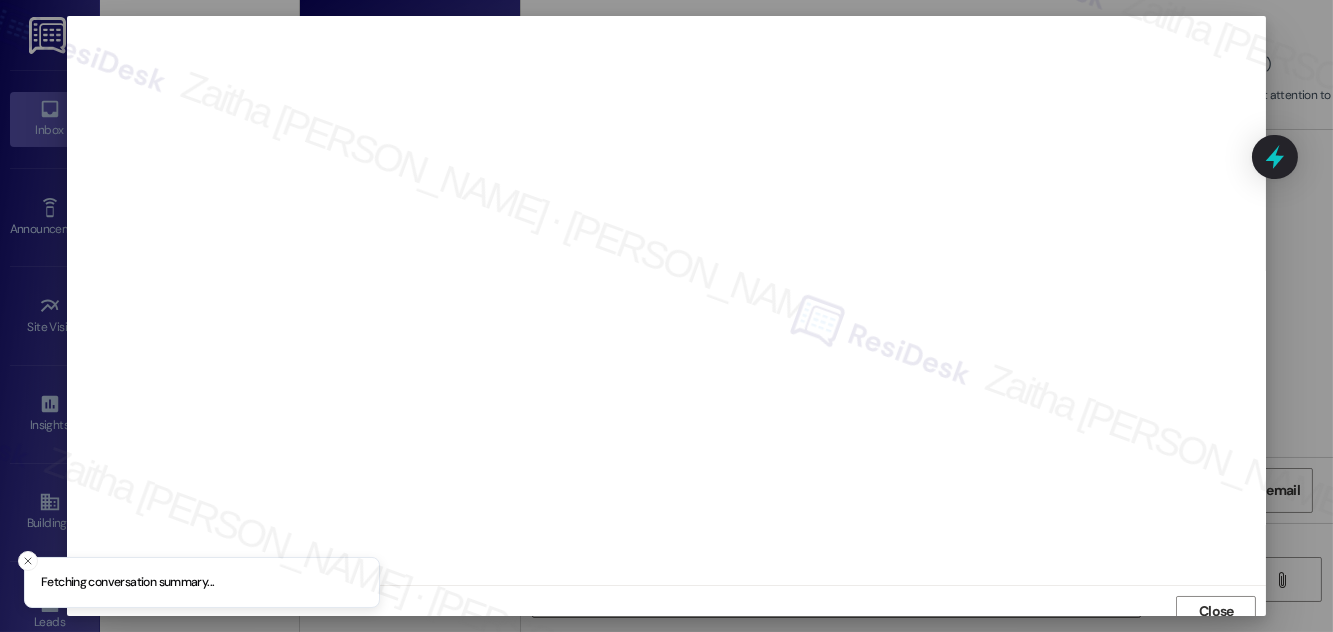scroll, scrollTop: 11, scrollLeft: 0, axis: vertical 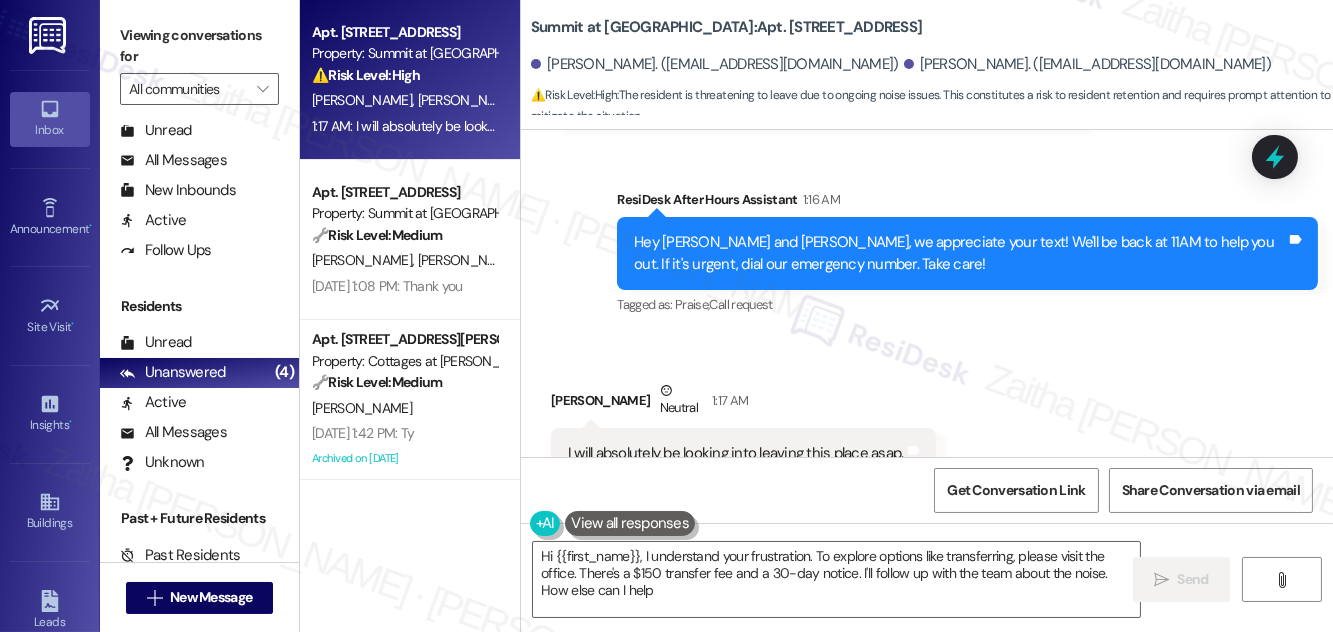 type on "Hi {{first_name}}, I understand your frustration. To explore options like transferring, please visit the office. There's a $150 transfer fee and a 30-day notice. I'll follow up with the team about the noise. How else can I help?" 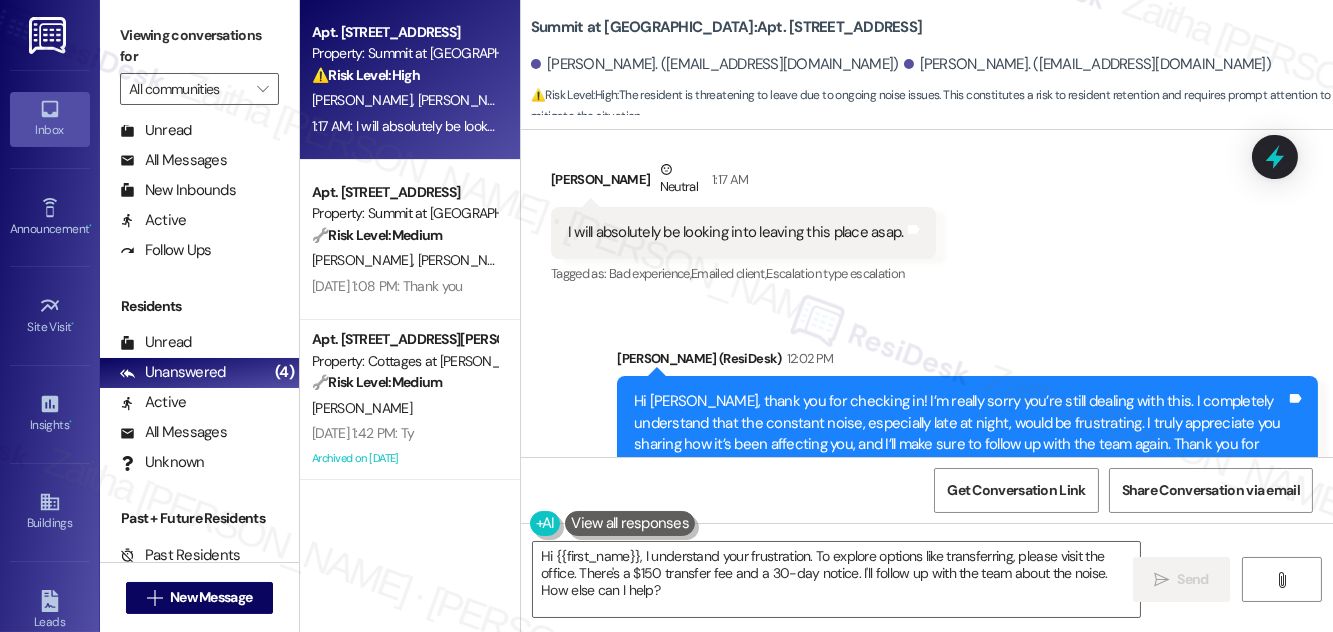 scroll, scrollTop: 7120, scrollLeft: 0, axis: vertical 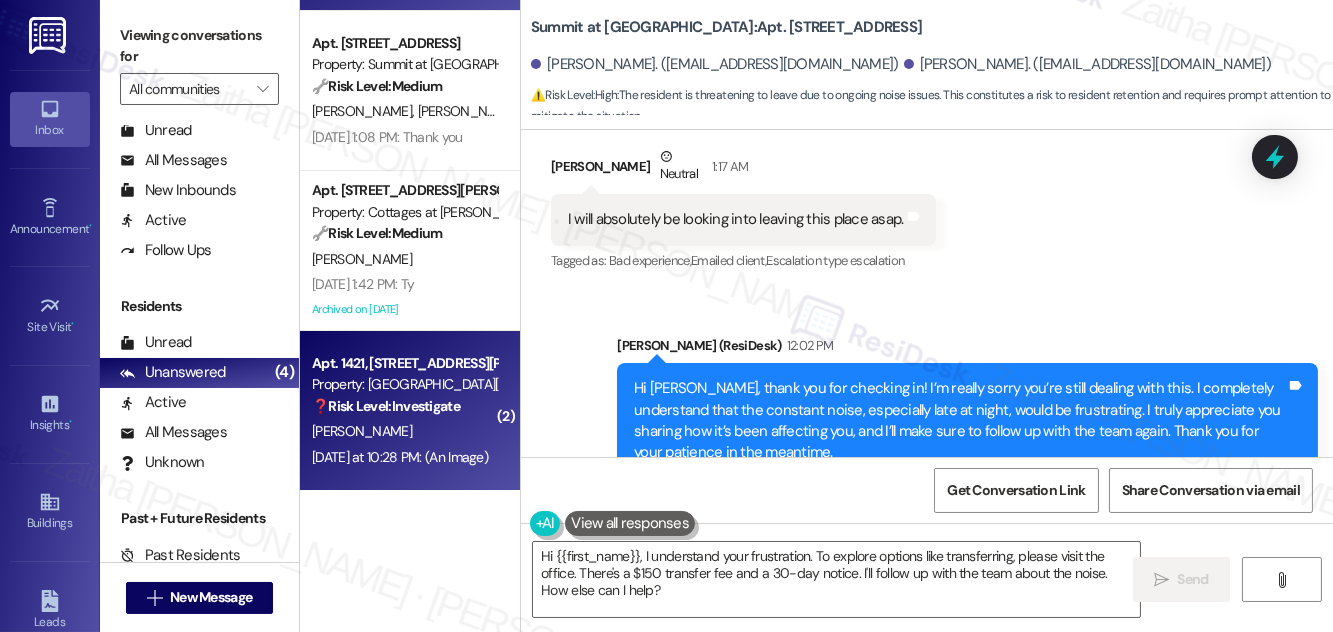 click on "[PERSON_NAME]" at bounding box center (404, 431) 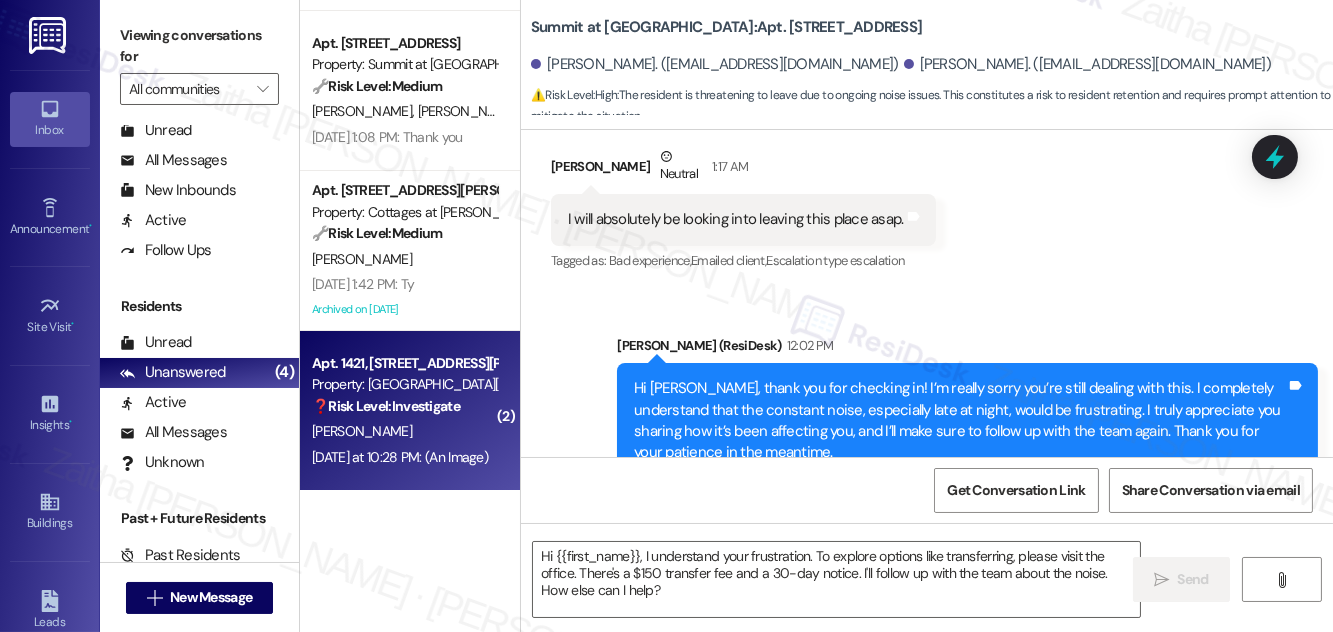 type on "Fetching suggested responses. Please feel free to read through the conversation in the meantime." 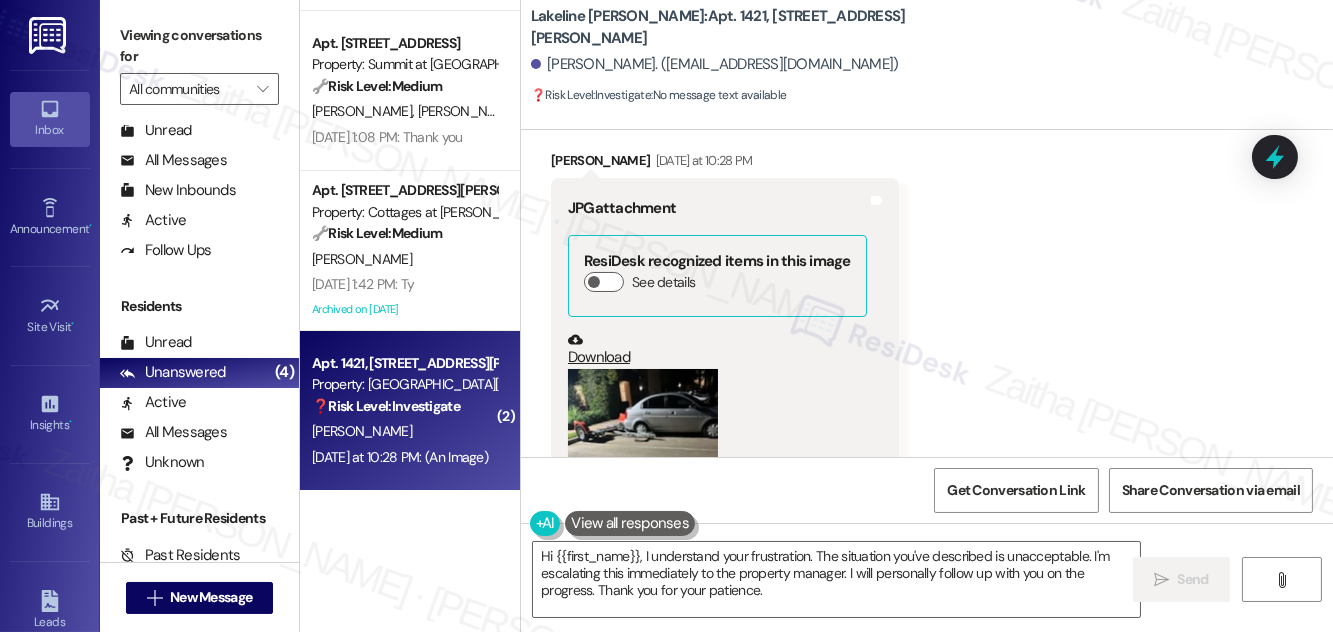 scroll, scrollTop: 4618, scrollLeft: 0, axis: vertical 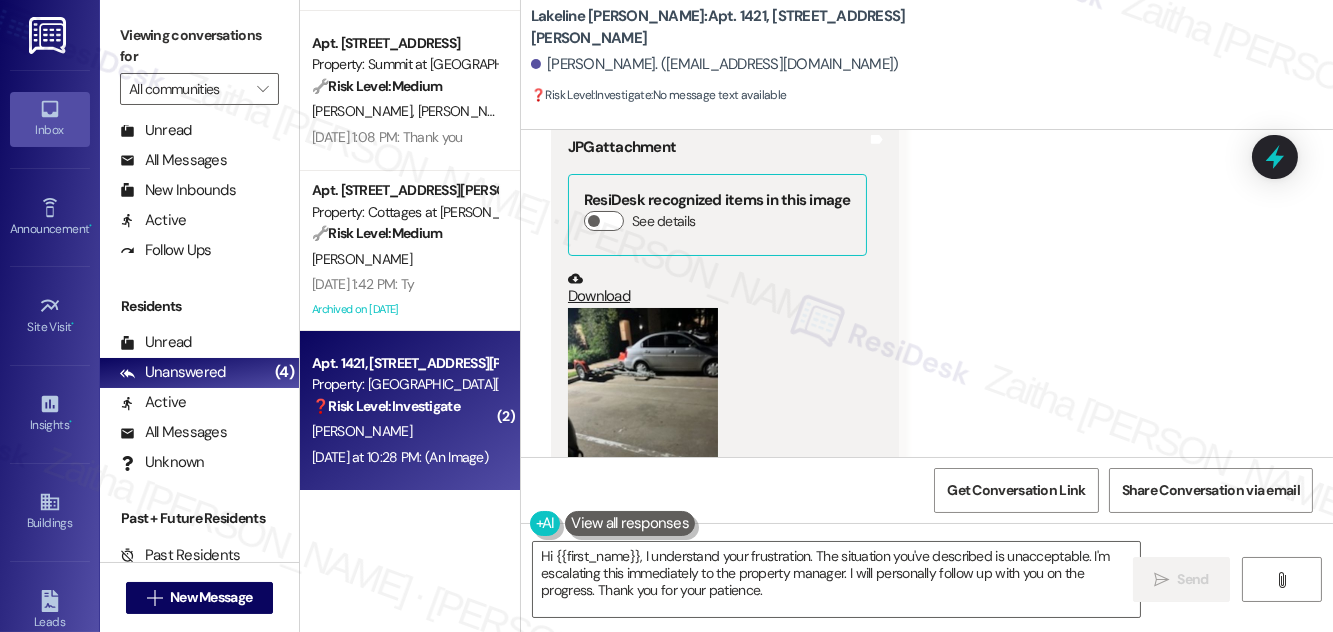 click at bounding box center [643, 408] 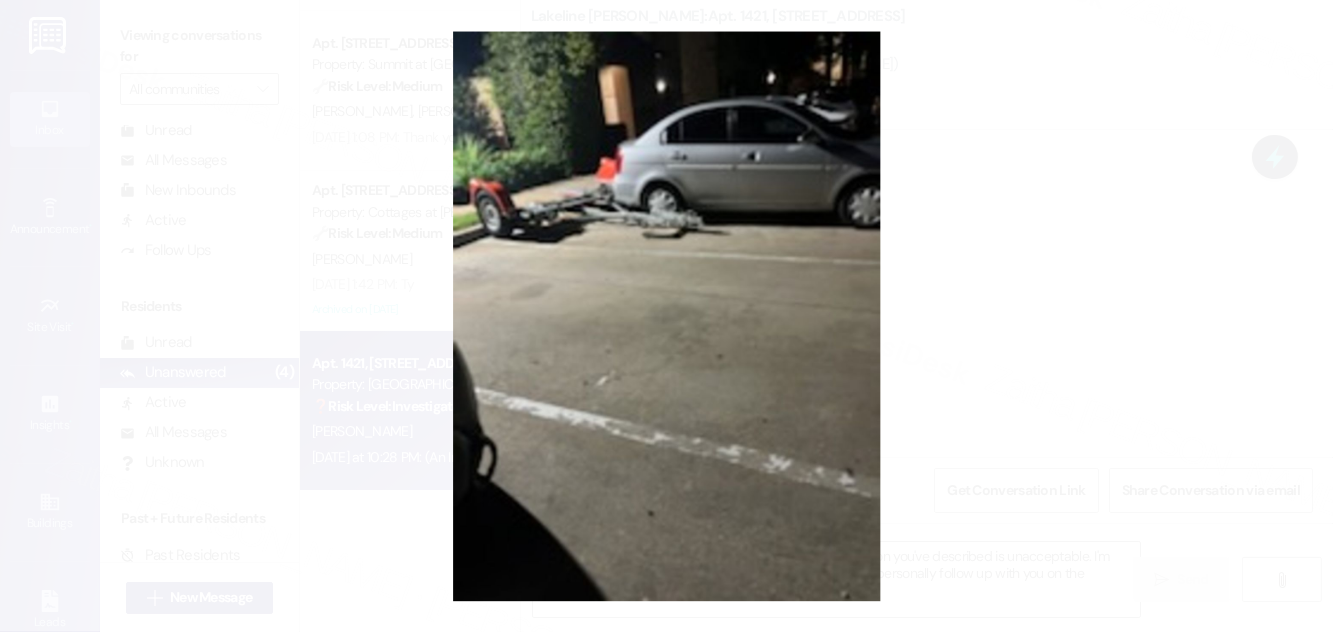 click at bounding box center (666, 316) 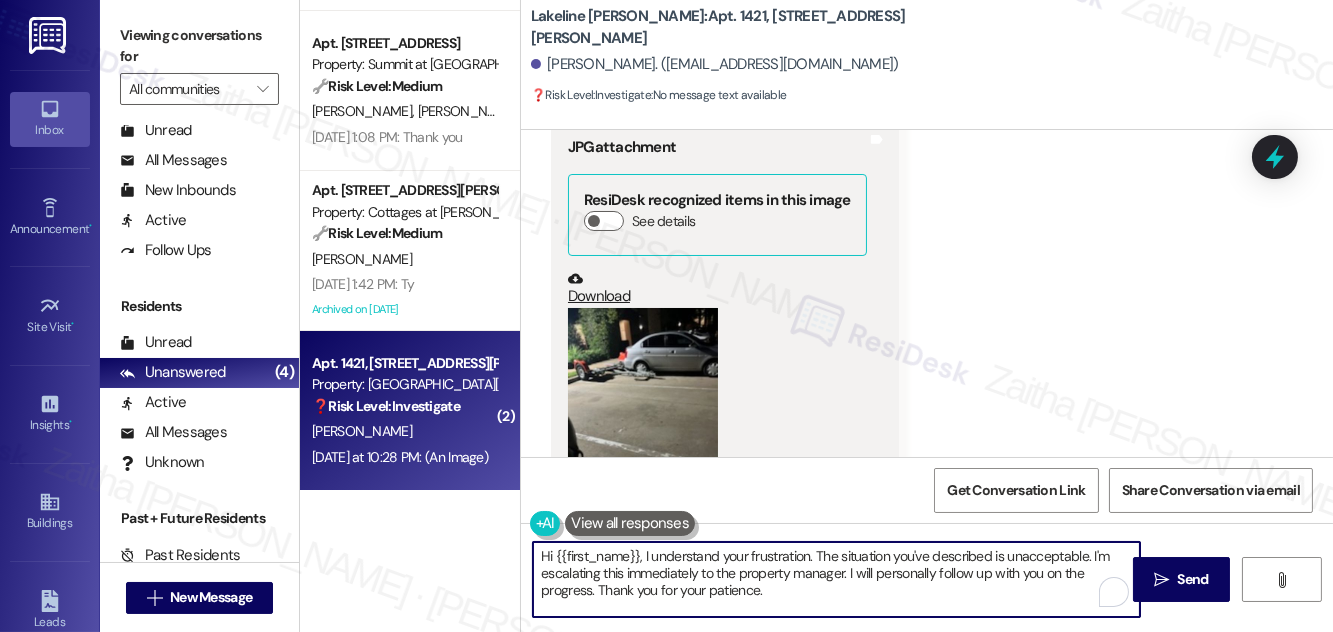 drag, startPoint x: 644, startPoint y: 556, endPoint x: 784, endPoint y: 588, distance: 143.61058 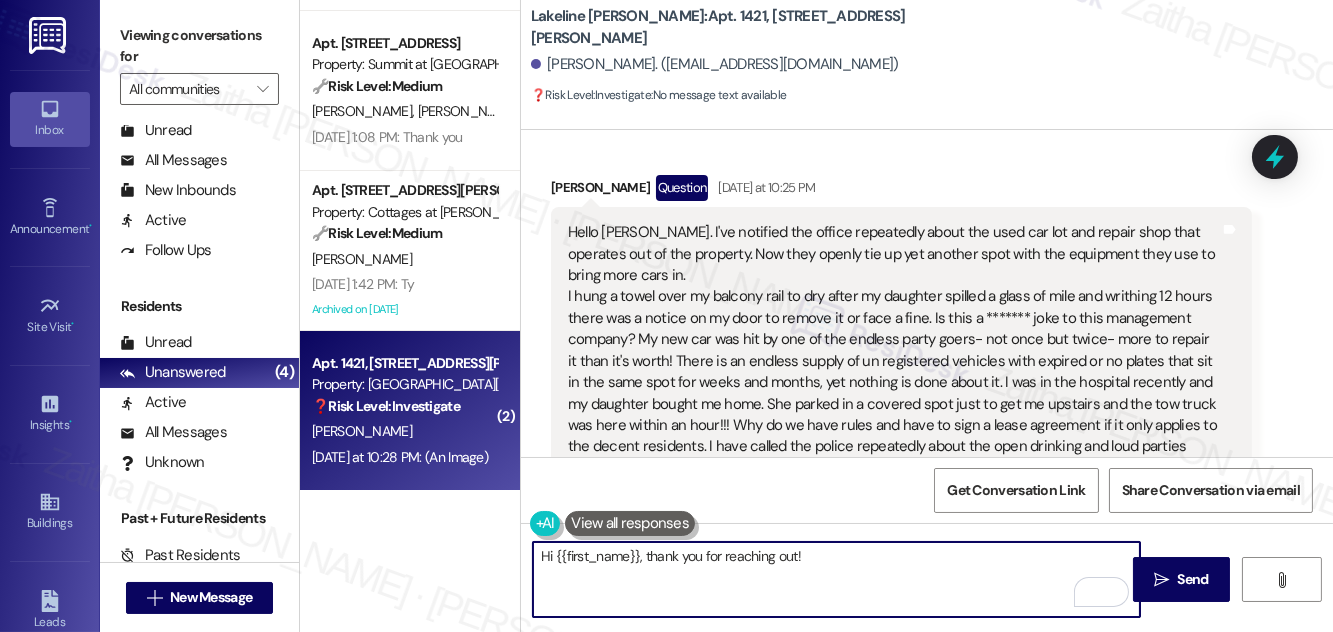scroll, scrollTop: 3618, scrollLeft: 0, axis: vertical 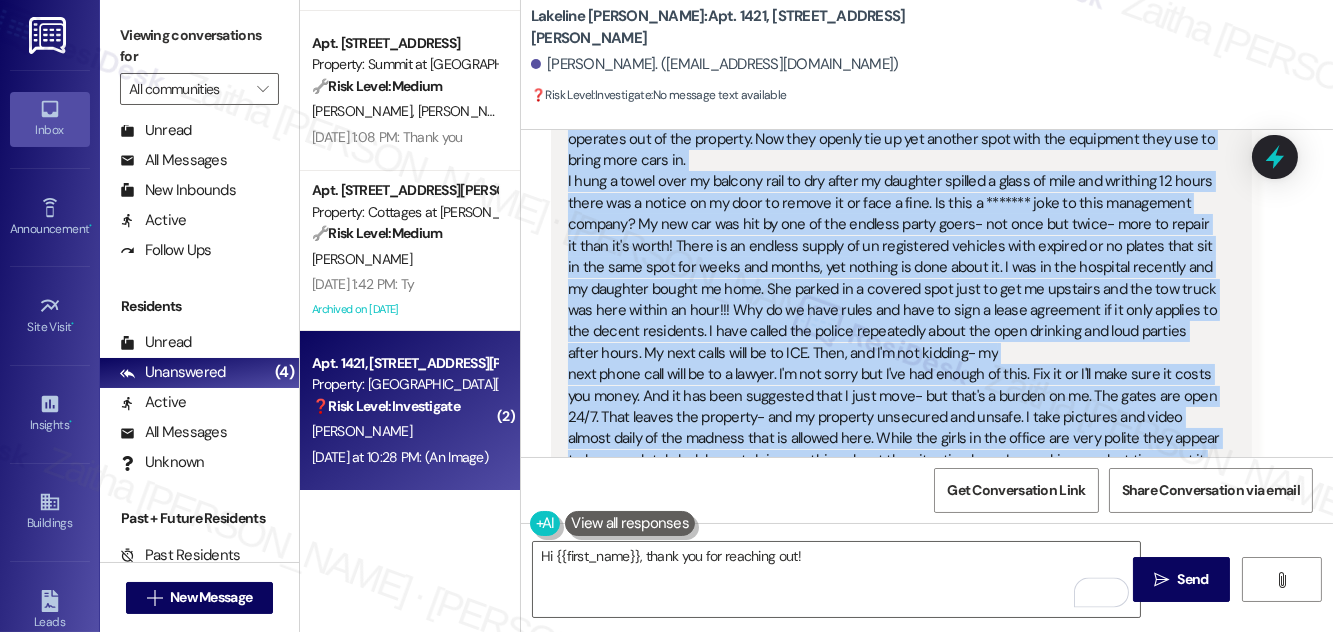 drag, startPoint x: 568, startPoint y: 230, endPoint x: 1136, endPoint y: 394, distance: 591.20215 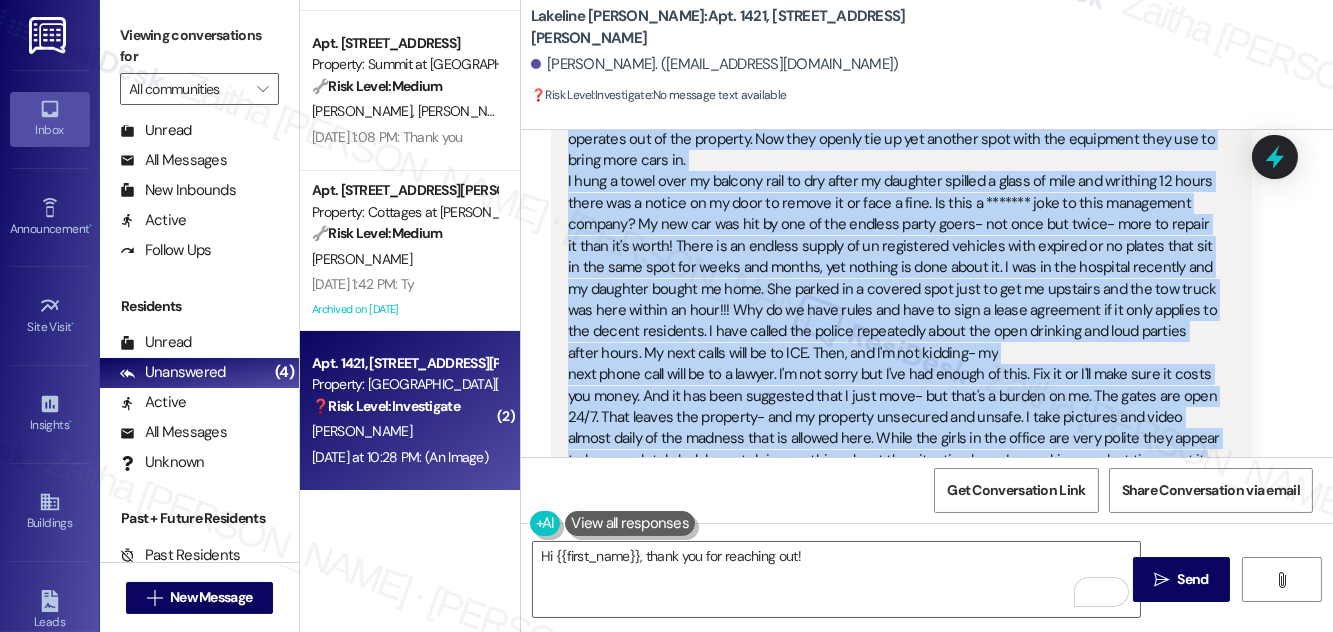 copy on "Hello [PERSON_NAME]. I've notified the office repeatedly about the used car lot and repair shop that operates out of the property. Now they openly tie up yet another spot with the equipment they use to bring more cars in.
I hung a towel over my balcony rail to dry after my daughter spilled a glass of mile and writhing 12 hours there was a notice on my door to remove it or face a fine. Is this a ******* joke to this management company? My new car was hit by one of the endless party goers- not once but twice- more to repair it than it's worth!  There is an endless supply of un registered vehicles with expired or no plates  that sit in the same spot for weeks and months, yet nothing is done about it. I was in the hospital recently and my daughter bought me home. She parked in a covered spot just to get me upstairs and the tow truck was here within an hour!!! Why do we have rules and have to sign a lease agreement if it only applies to the decent residents. I have called the police repeatedly about the open drin..." 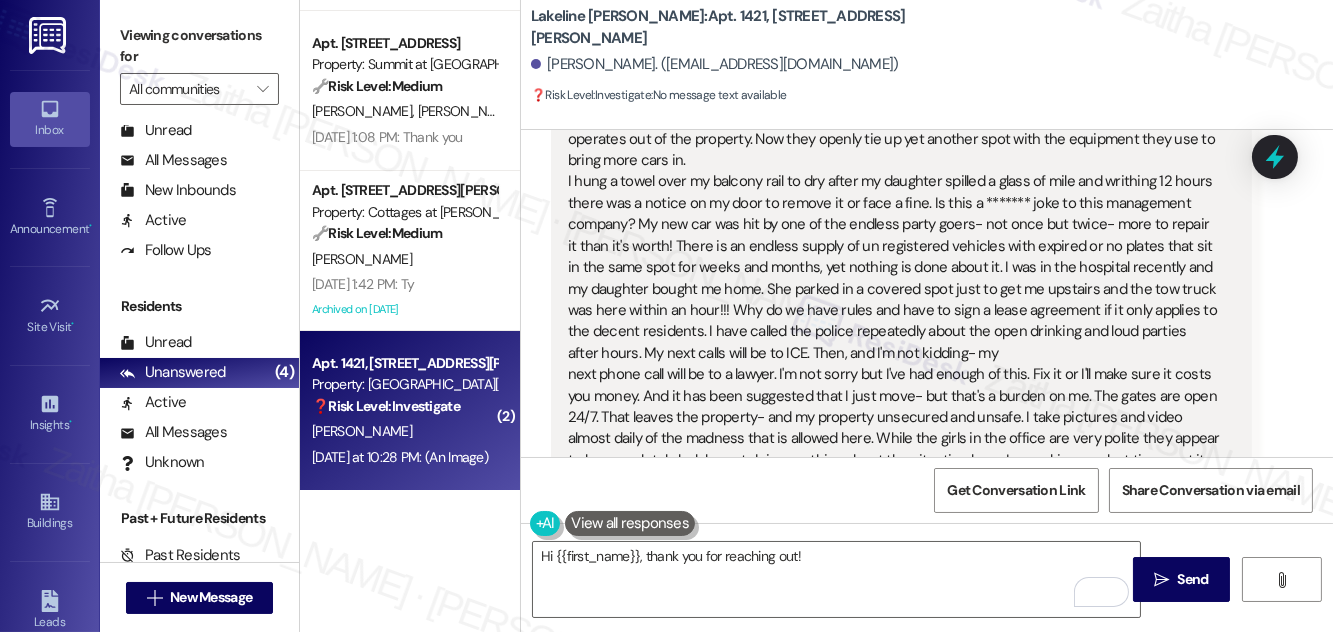click on "[PERSON_NAME]. ([EMAIL_ADDRESS][DOMAIN_NAME])" at bounding box center [932, 65] 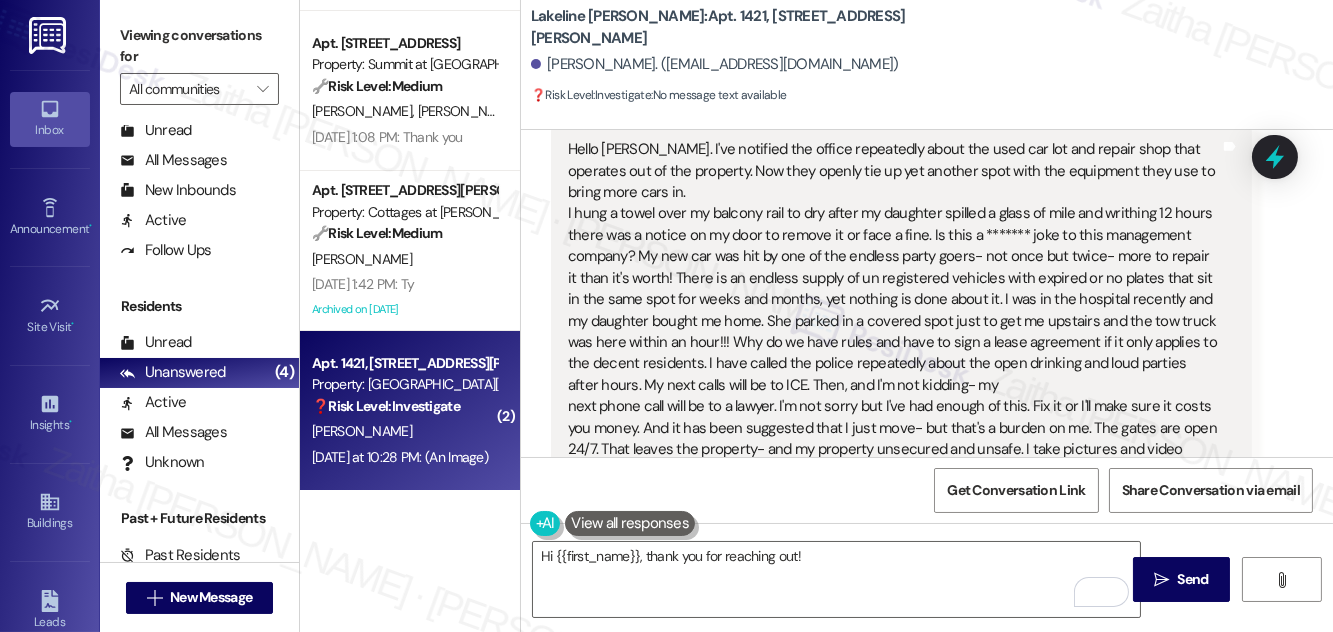 scroll, scrollTop: 3839, scrollLeft: 0, axis: vertical 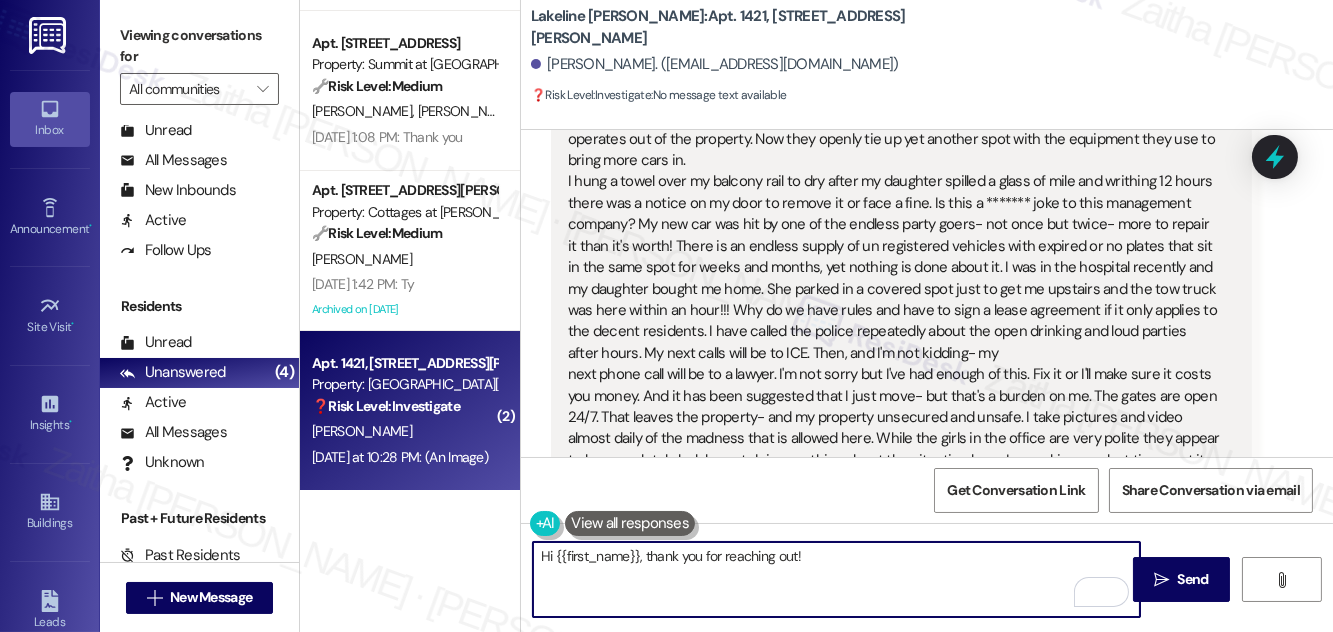 click on "Hi {{first_name}}, thank you for reaching out!" at bounding box center (836, 579) 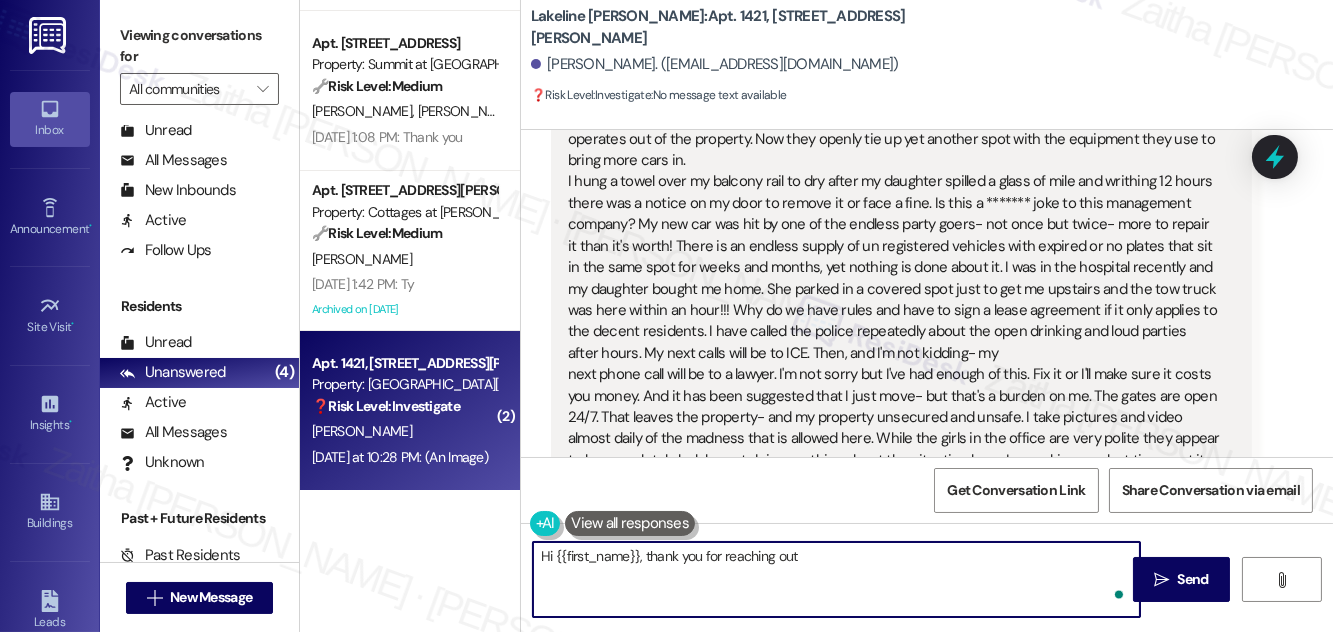 paste on "for taking the time to share all of this. I’m really sorry for the ongoing frustration and how much this has affected your experience. I can understand how upsetting and exhausting this must be. I’m going to make sure your concerns are relayed to the team for further review and follow-up." 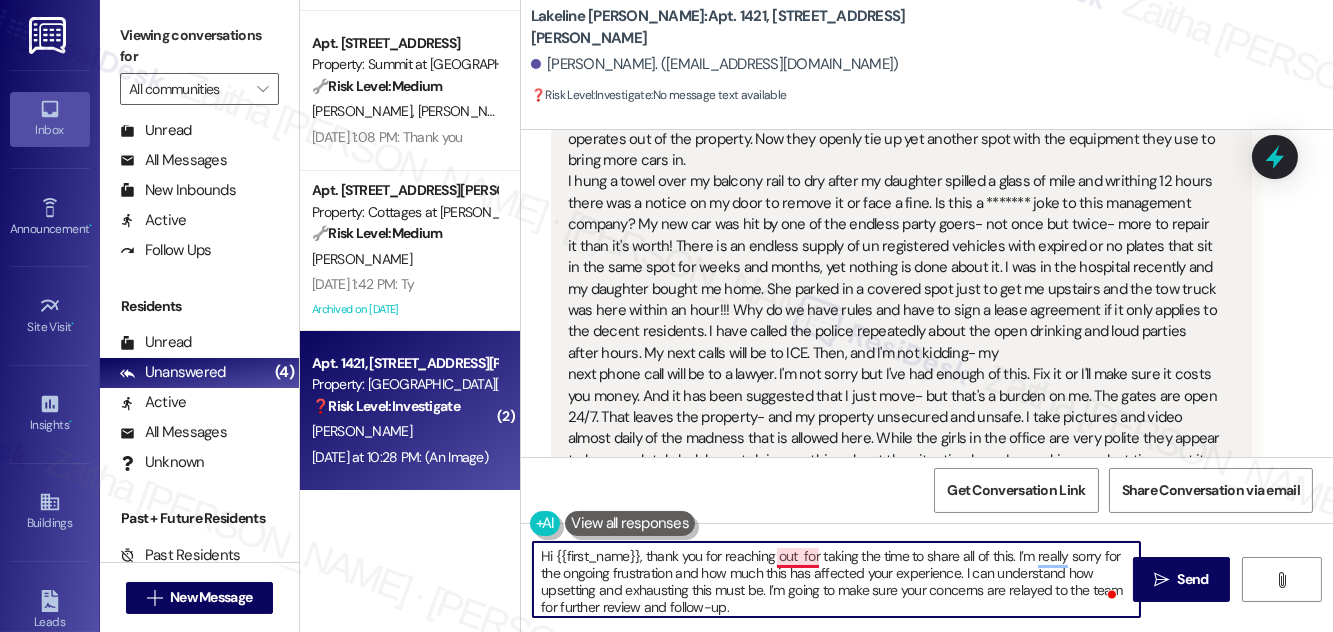 click on "Hi {{first_name}}, thank you for reaching out  for taking the time to share all of this. I’m really sorry for the ongoing frustration and how much this has affected your experience. I can understand how upsetting and exhausting this must be. I’m going to make sure your concerns are relayed to the team for further review and follow-up." at bounding box center [836, 579] 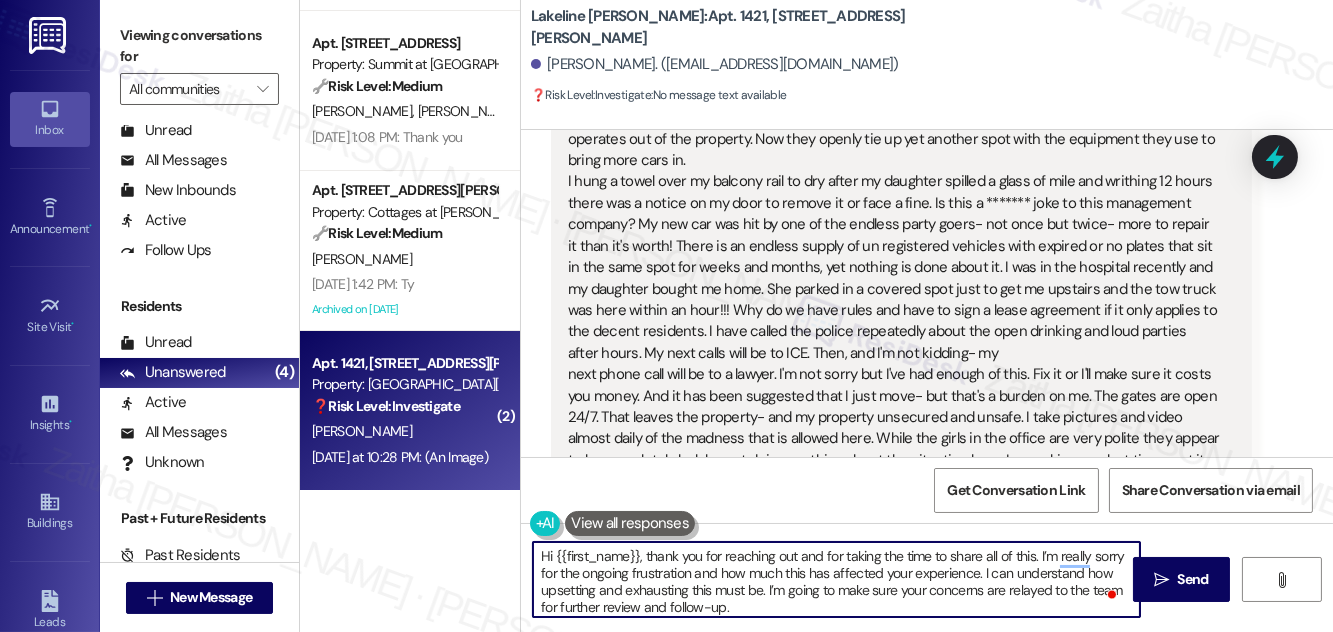 scroll, scrollTop: 4, scrollLeft: 0, axis: vertical 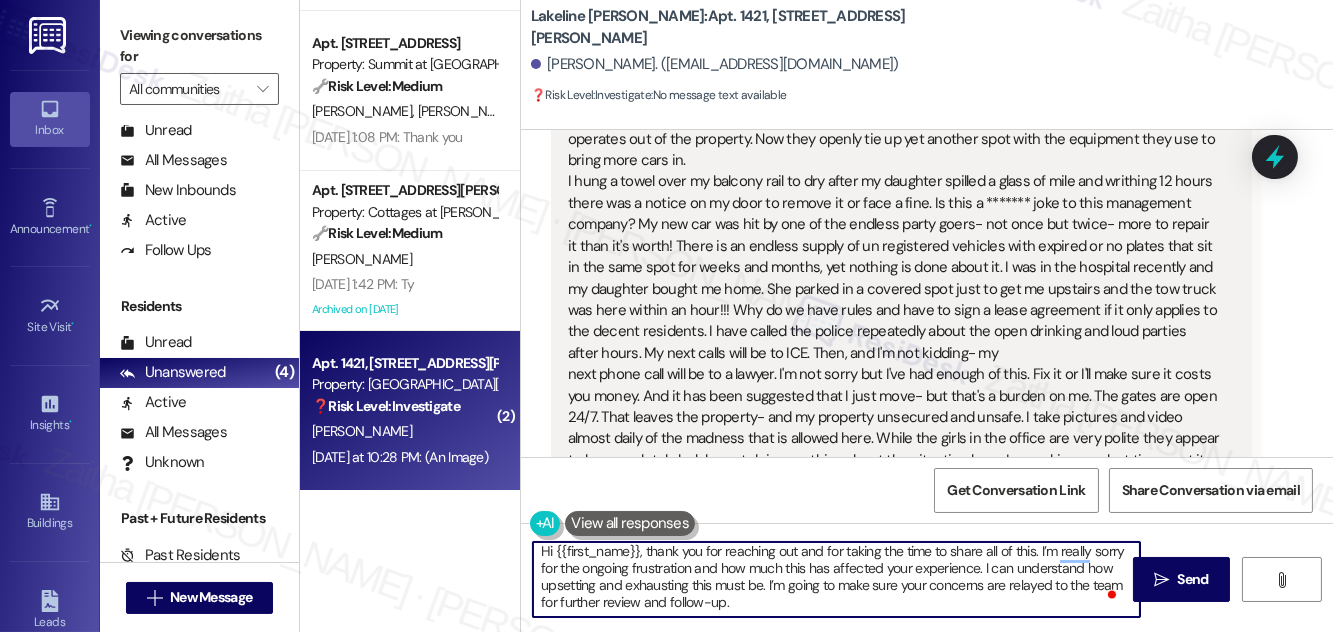 click on "Hi {{first_name}}, thank you for reaching out and for taking the time to share all of this. I’m really sorry for the ongoing frustration and how much this has affected your experience. I can understand how upsetting and exhausting this must be. I’m going to make sure your concerns are relayed to the team for further review and follow-up." at bounding box center (836, 579) 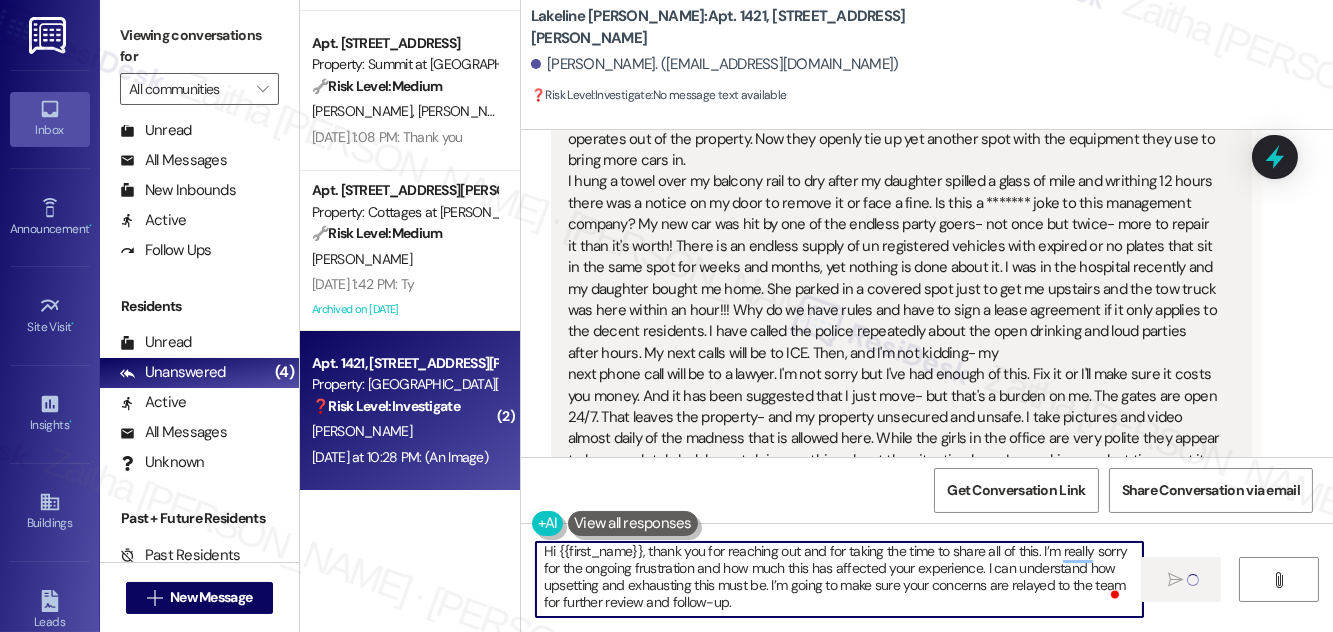 type on "Hi {{first_name}}, thank you for reaching out and for taking the time to share all of this. I’m really sorry for the ongoing frustration and how much this has affected your experience. I can understand how upsetting and exhausting this must be. I’m going to make sure your concerns are relayed to the team for further review and follow-up." 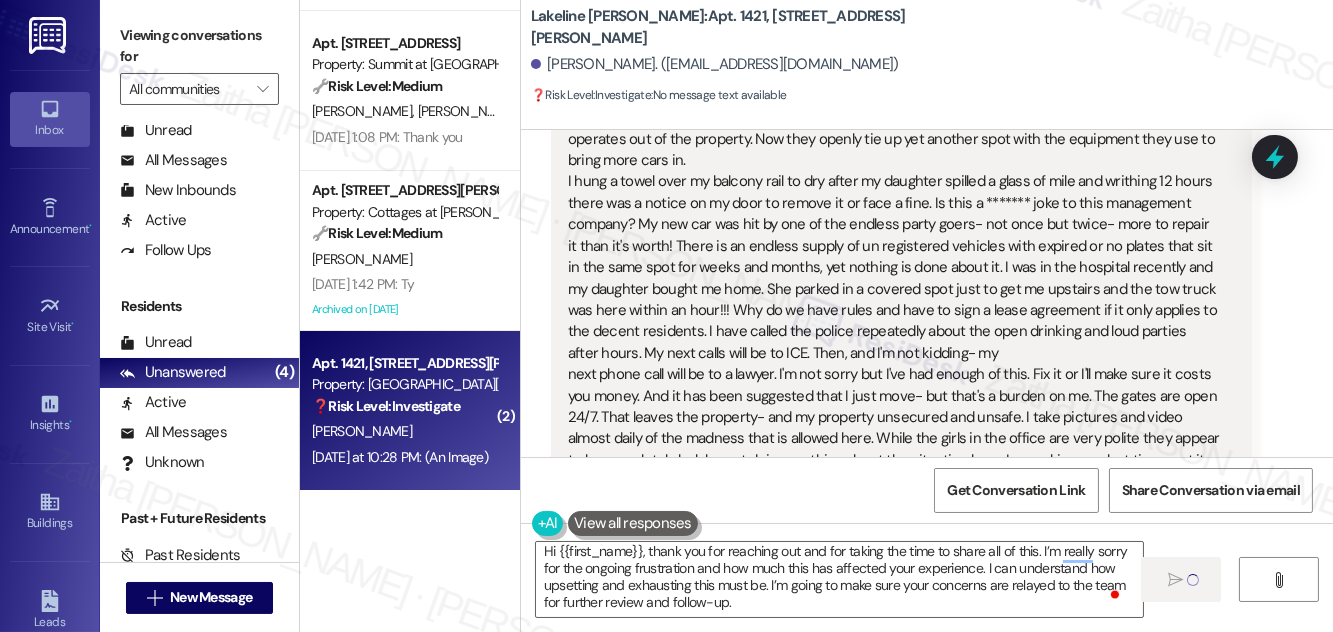 type 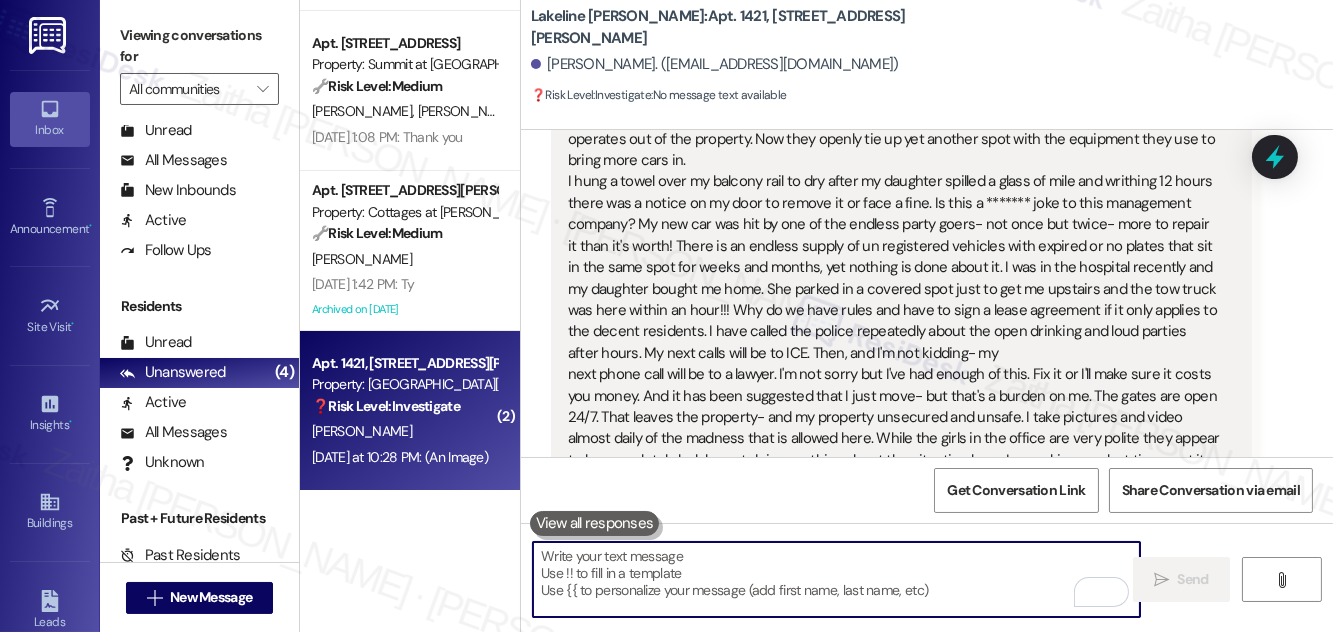 scroll, scrollTop: 0, scrollLeft: 0, axis: both 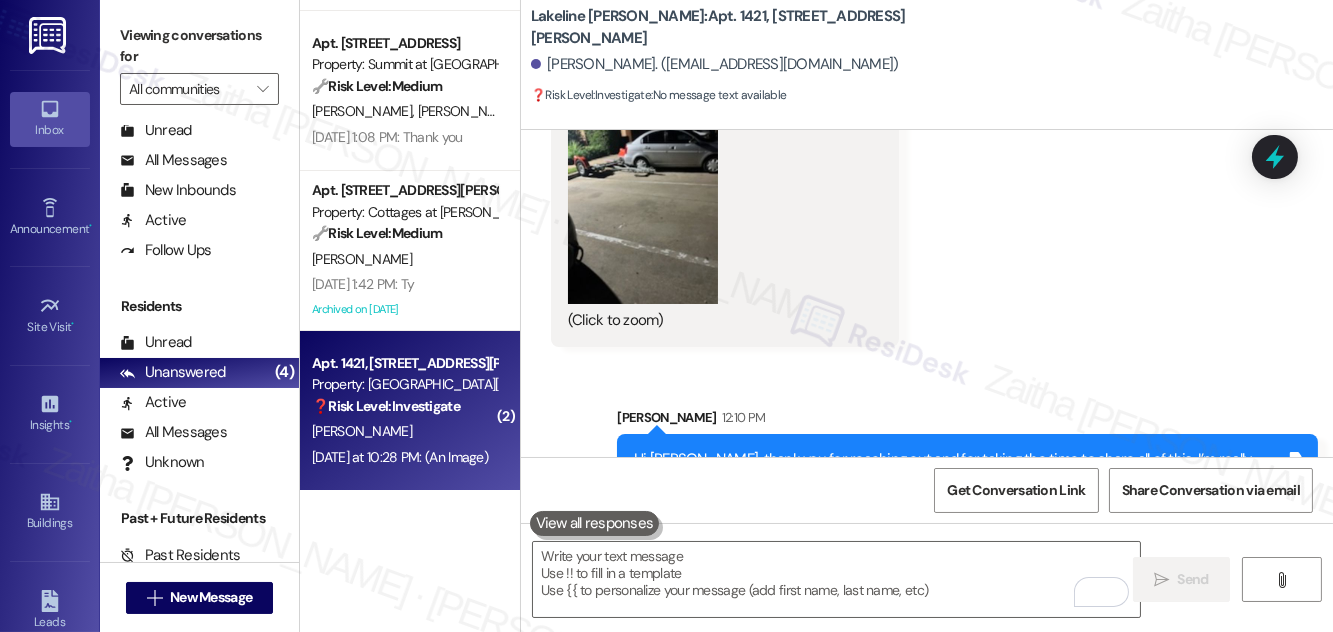 click 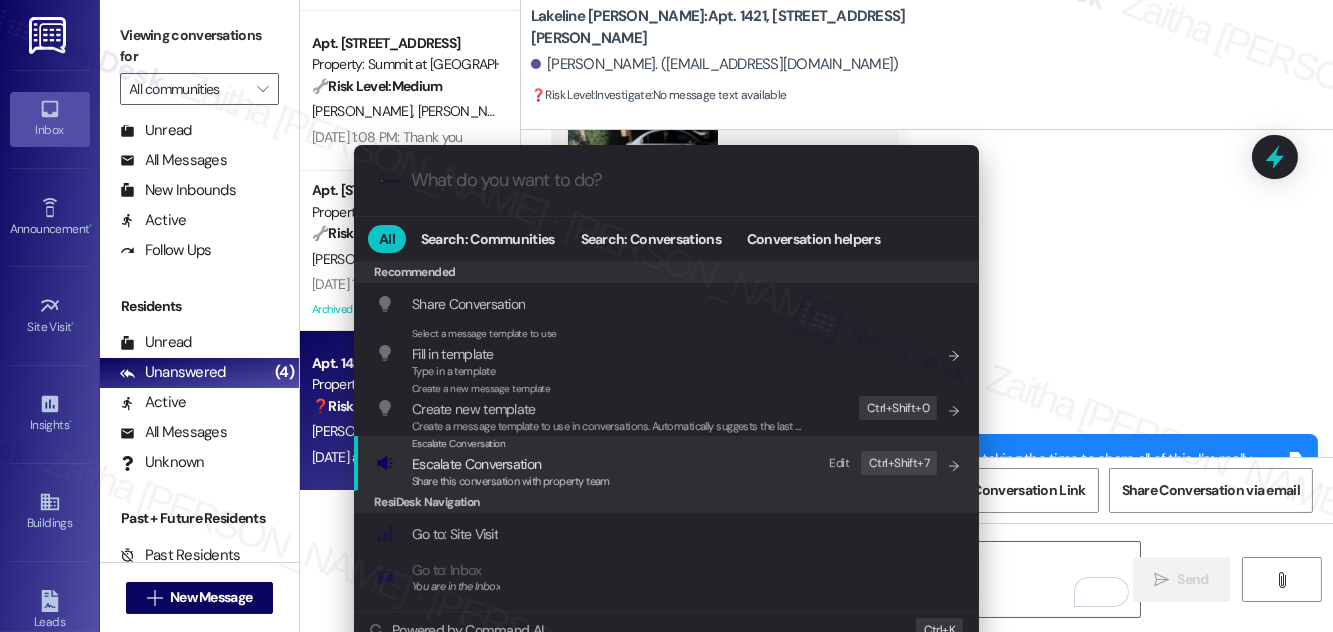 click on "Escalate Conversation" at bounding box center (476, 464) 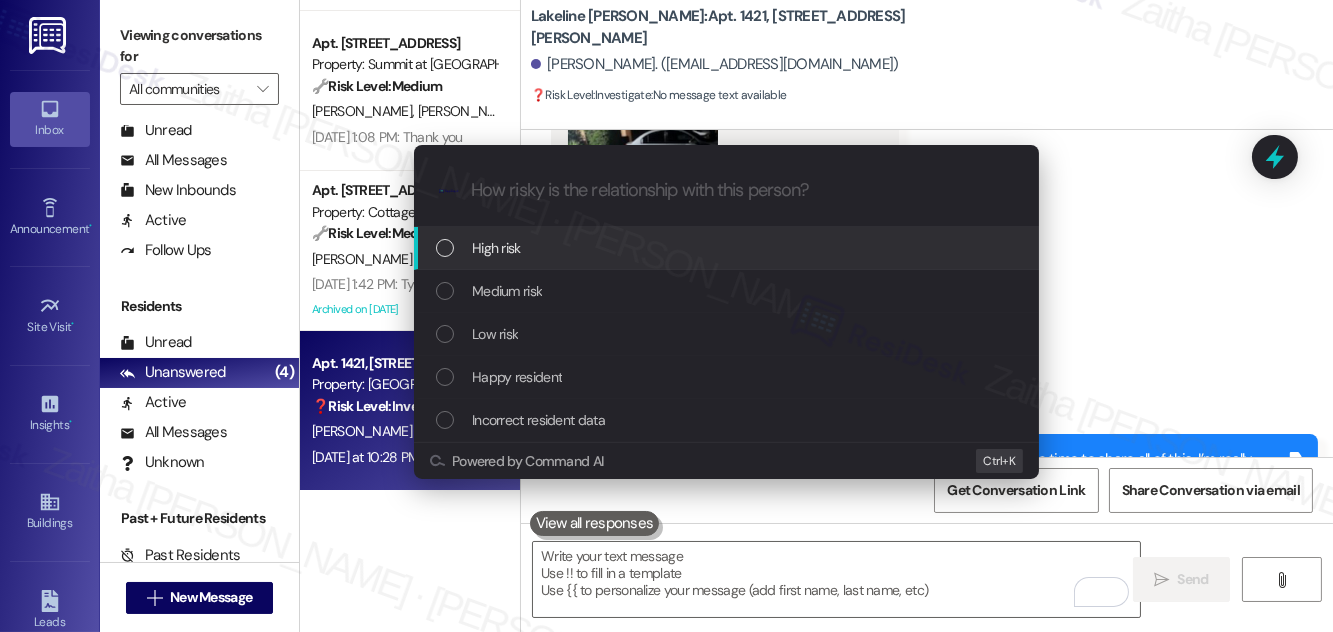 drag, startPoint x: 517, startPoint y: 252, endPoint x: 530, endPoint y: 252, distance: 13 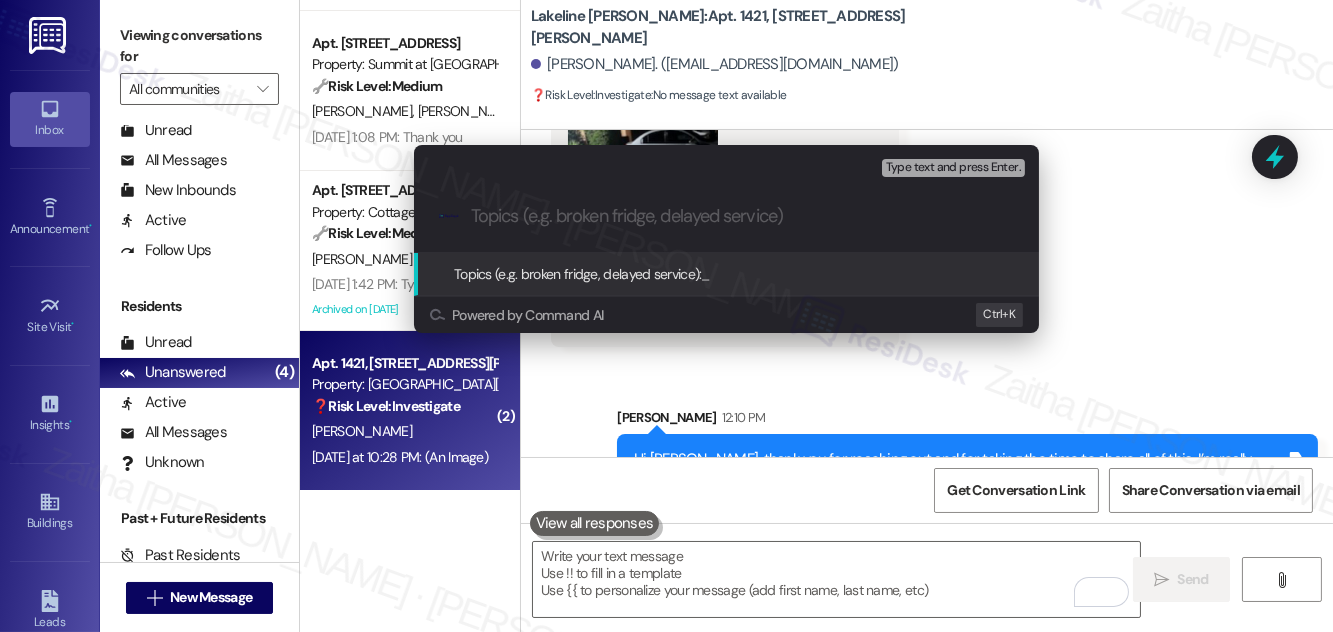 paste on "Follow-Up on Multiple Property Issues" 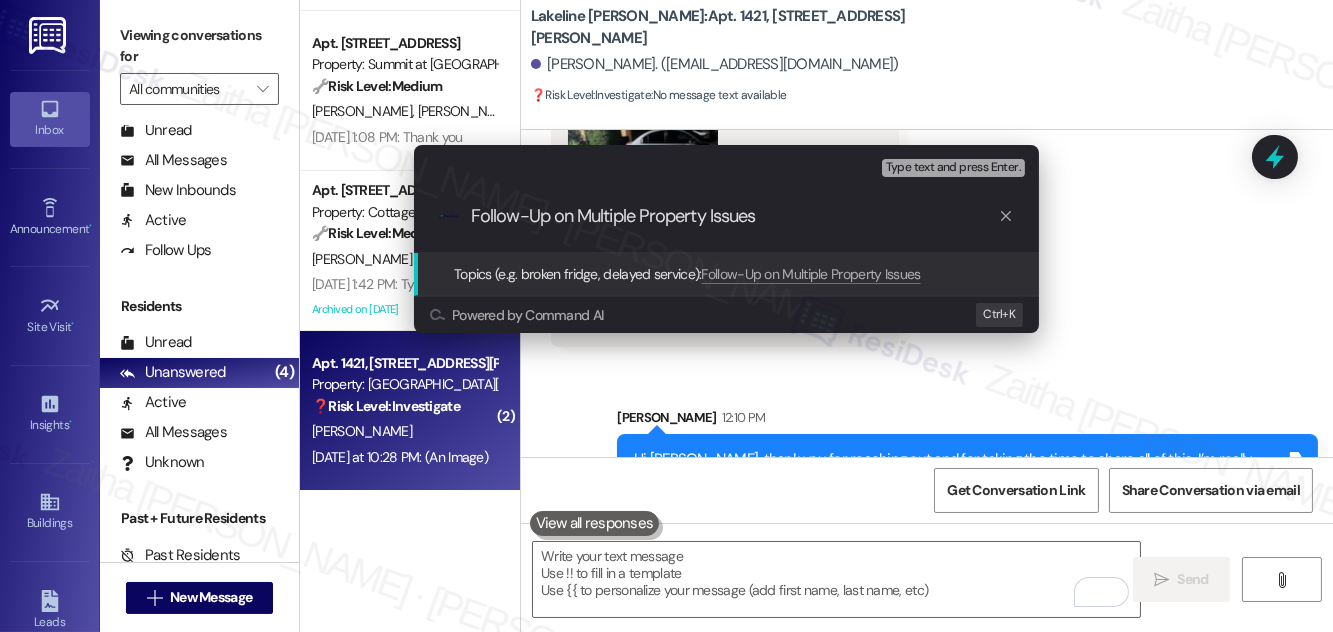 type 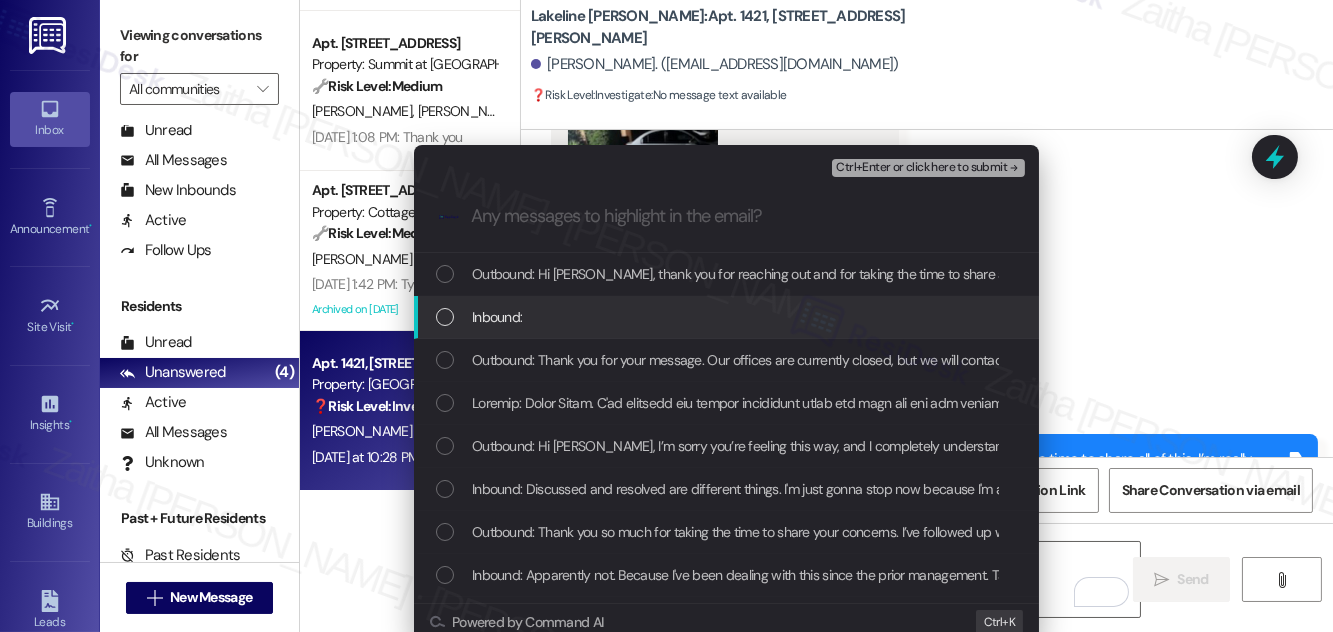 click at bounding box center (445, 317) 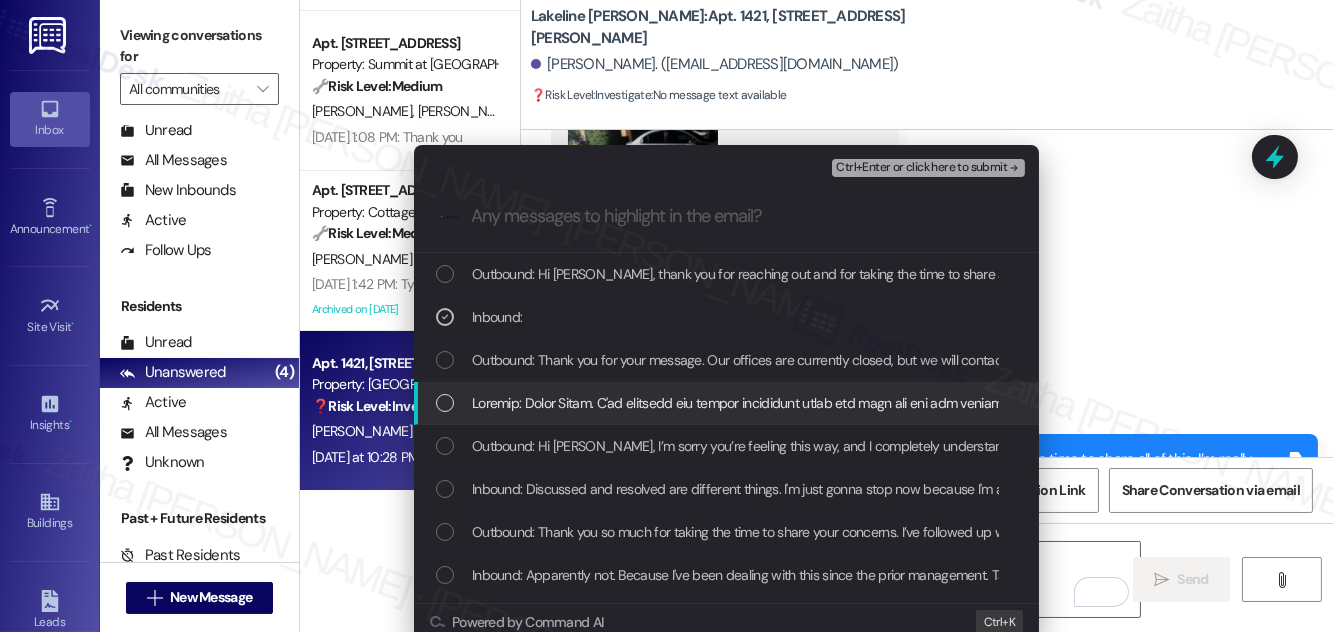 click at bounding box center (445, 403) 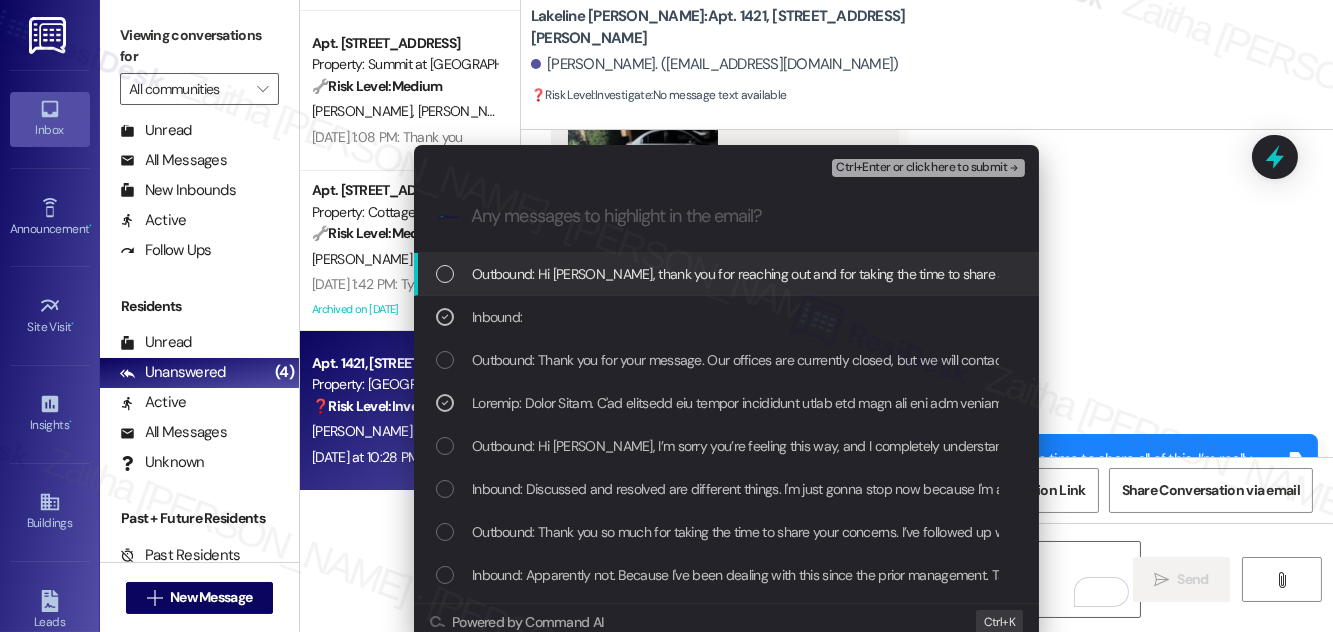 click on "Ctrl+Enter or click here to submit" at bounding box center (921, 168) 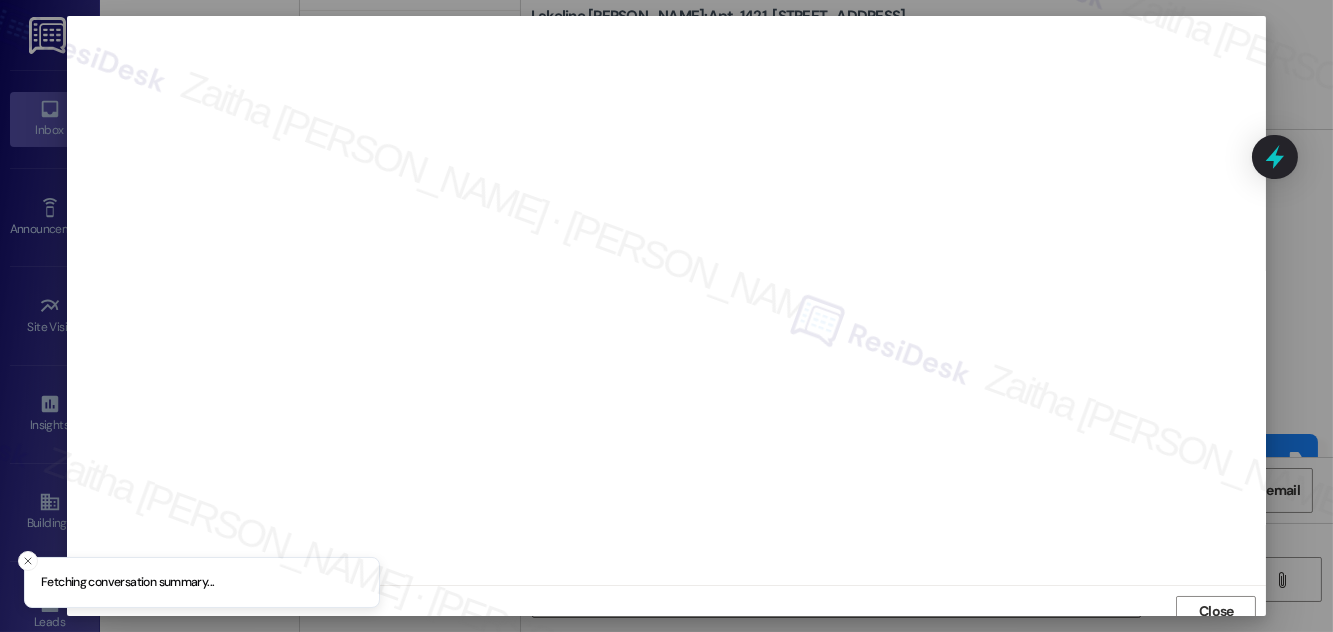 scroll, scrollTop: 11, scrollLeft: 0, axis: vertical 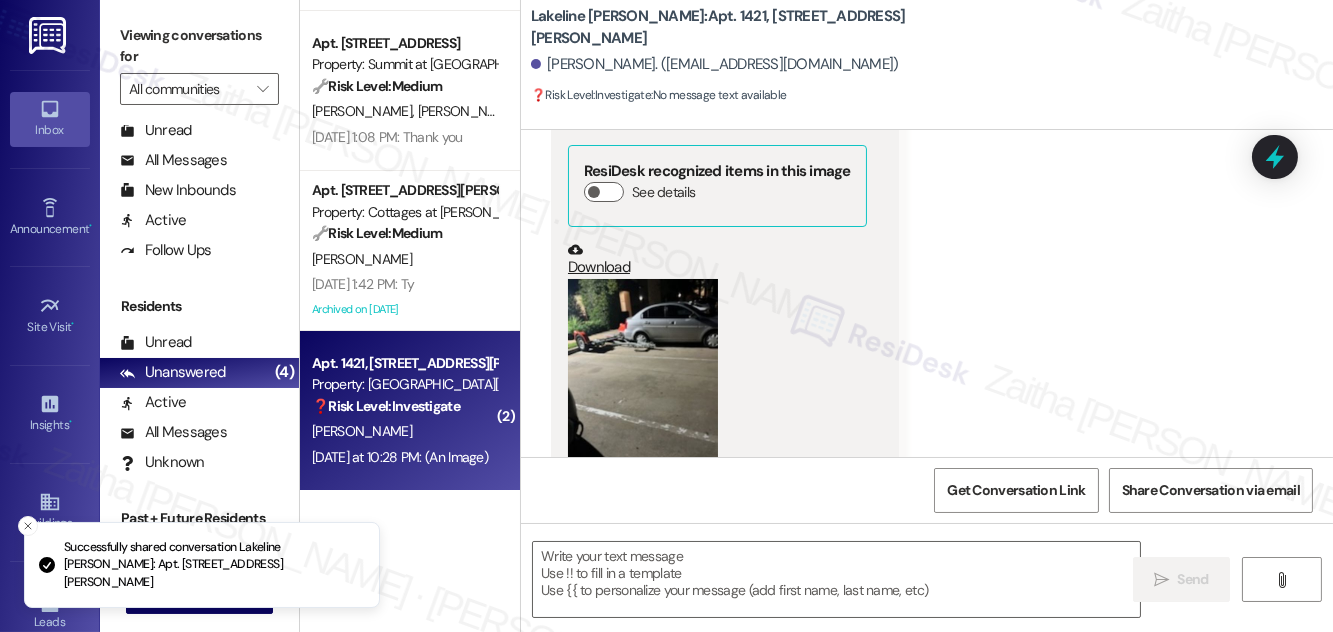 type on "Fetching suggested responses. Please feel free to read through the conversation in the meantime." 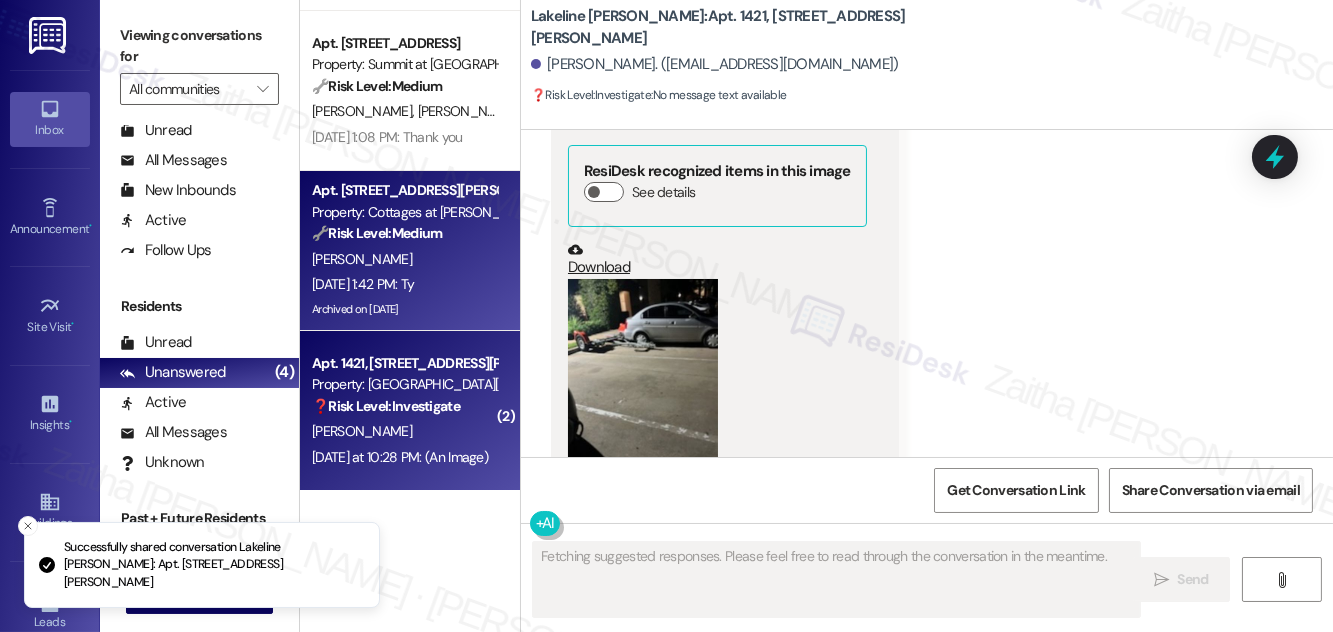 click on "[DATE] 1:42 PM: Ty [DATE] 1:42 PM: Ty" at bounding box center [404, 284] 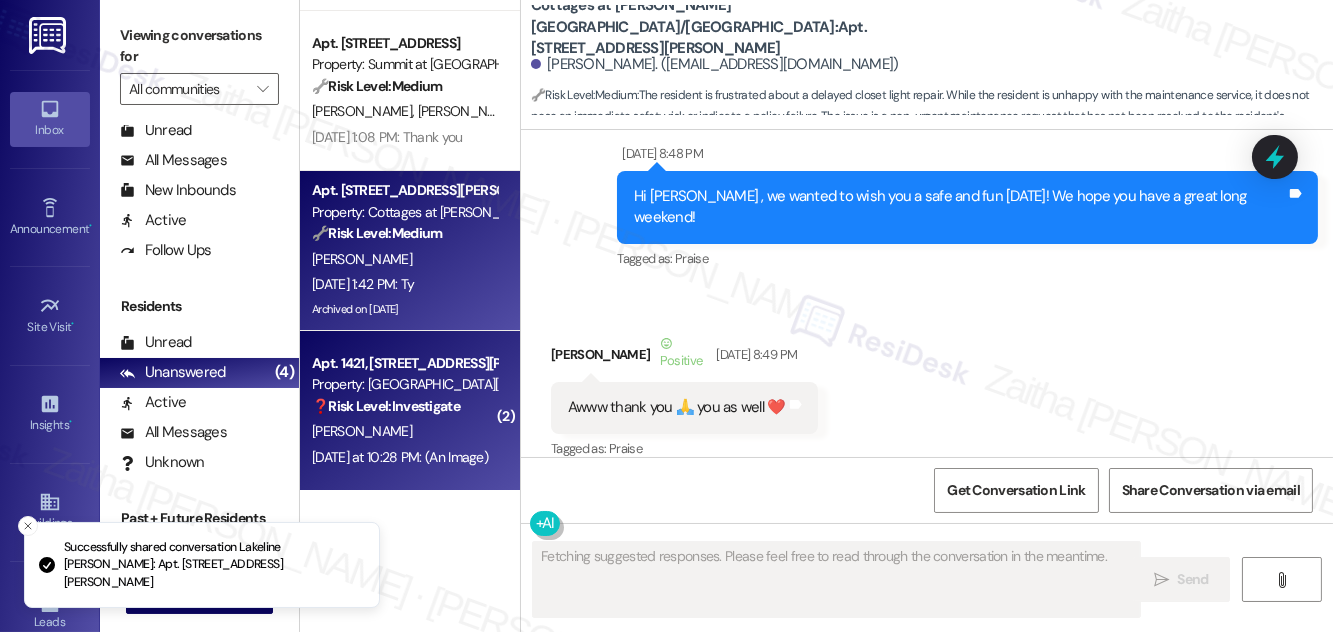 scroll, scrollTop: 28844, scrollLeft: 0, axis: vertical 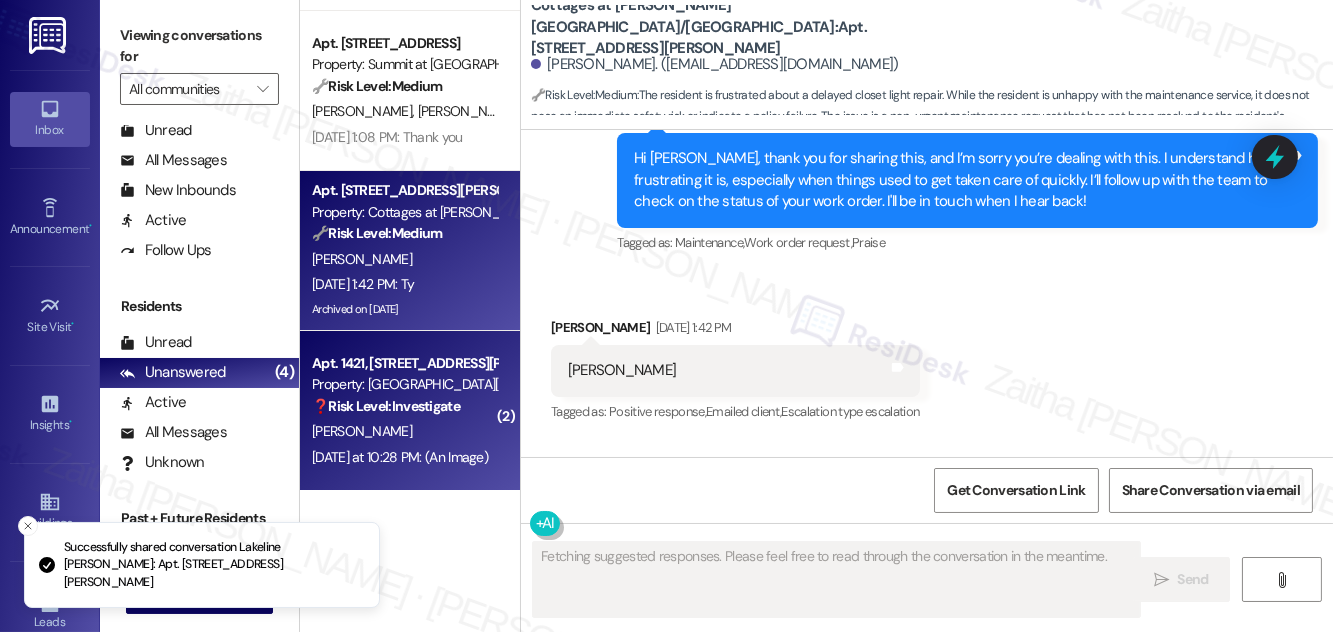 click on "[PERSON_NAME]" at bounding box center [404, 431] 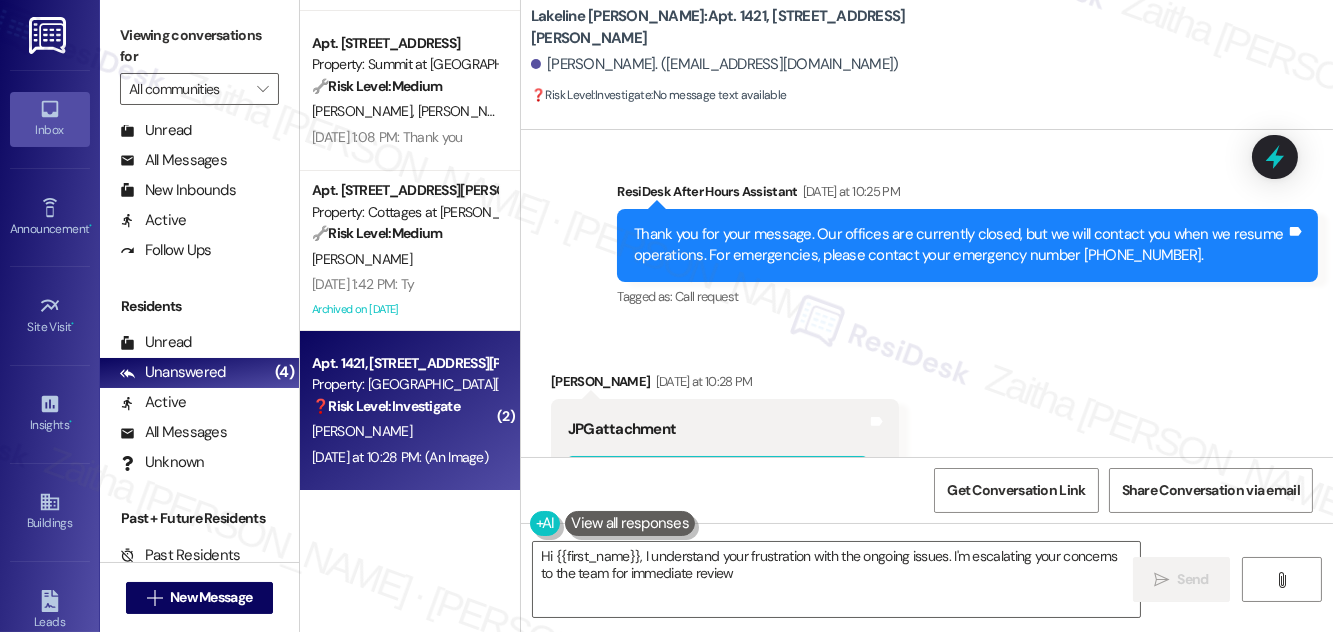 scroll, scrollTop: 4881, scrollLeft: 0, axis: vertical 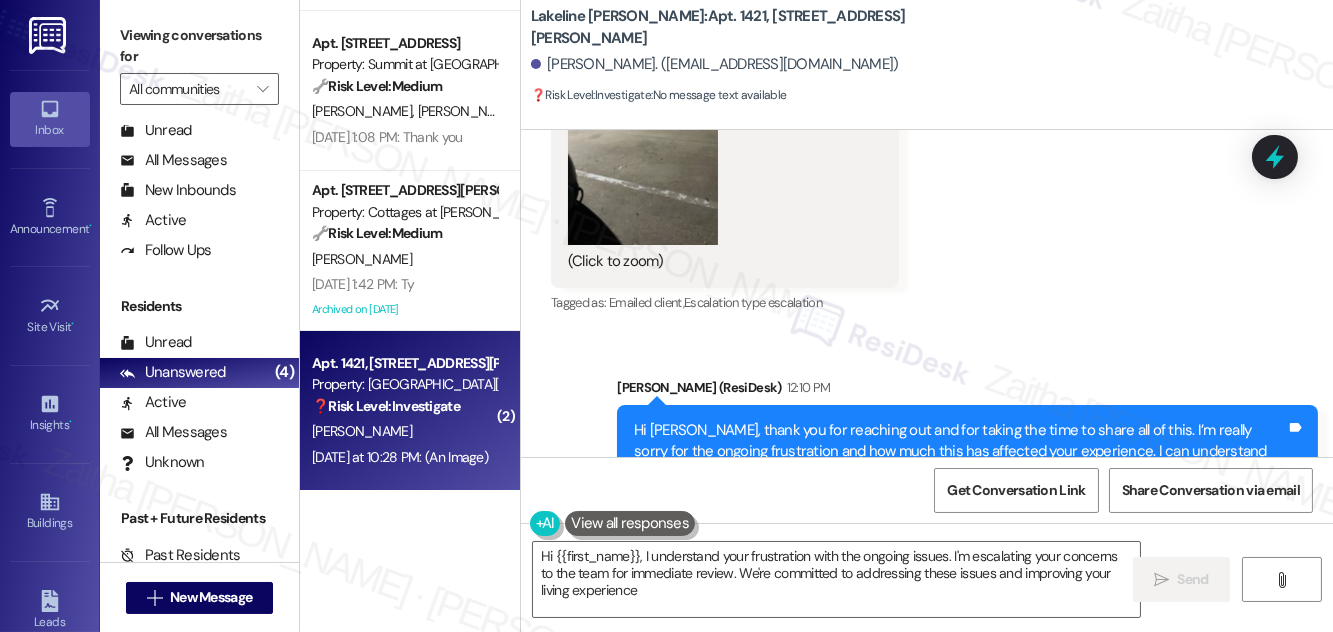 type on "Hi {{first_name}}, I understand your frustration with the ongoing issues. I'm escalating your concerns to the team for immediate review. We're committed to addressing these issues and improving your living experience." 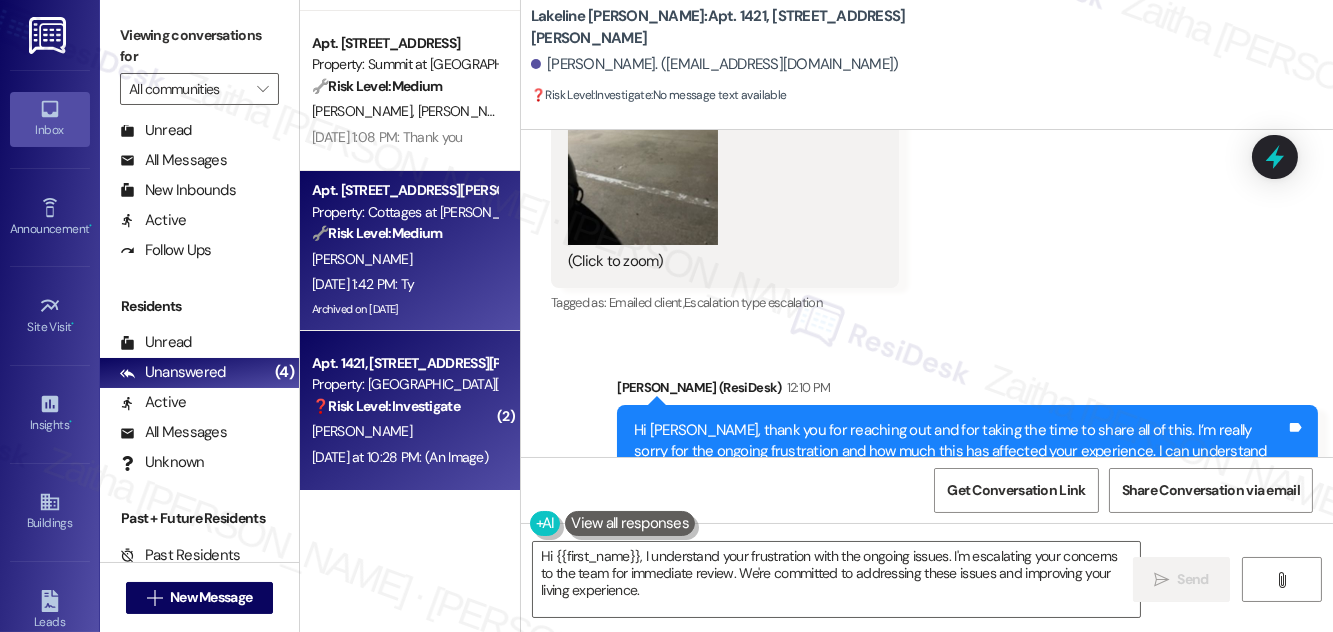click on "[PERSON_NAME]" at bounding box center (404, 259) 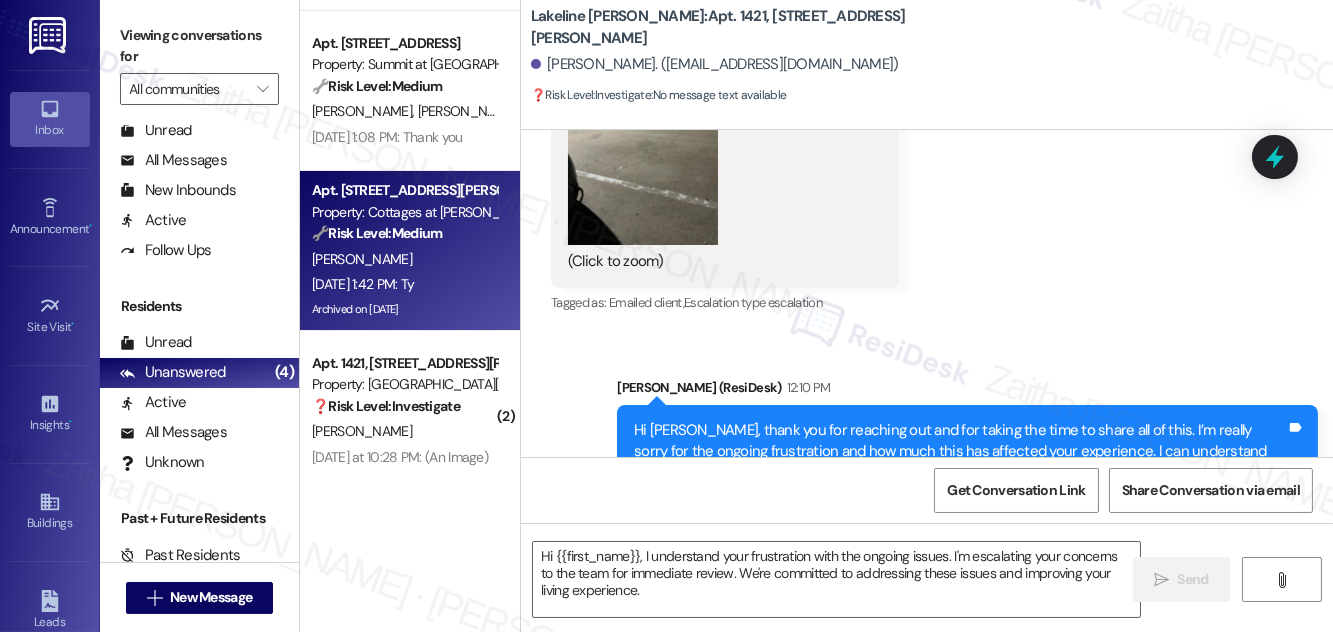 type on "Fetching suggested responses. Please feel free to read through the conversation in the meantime." 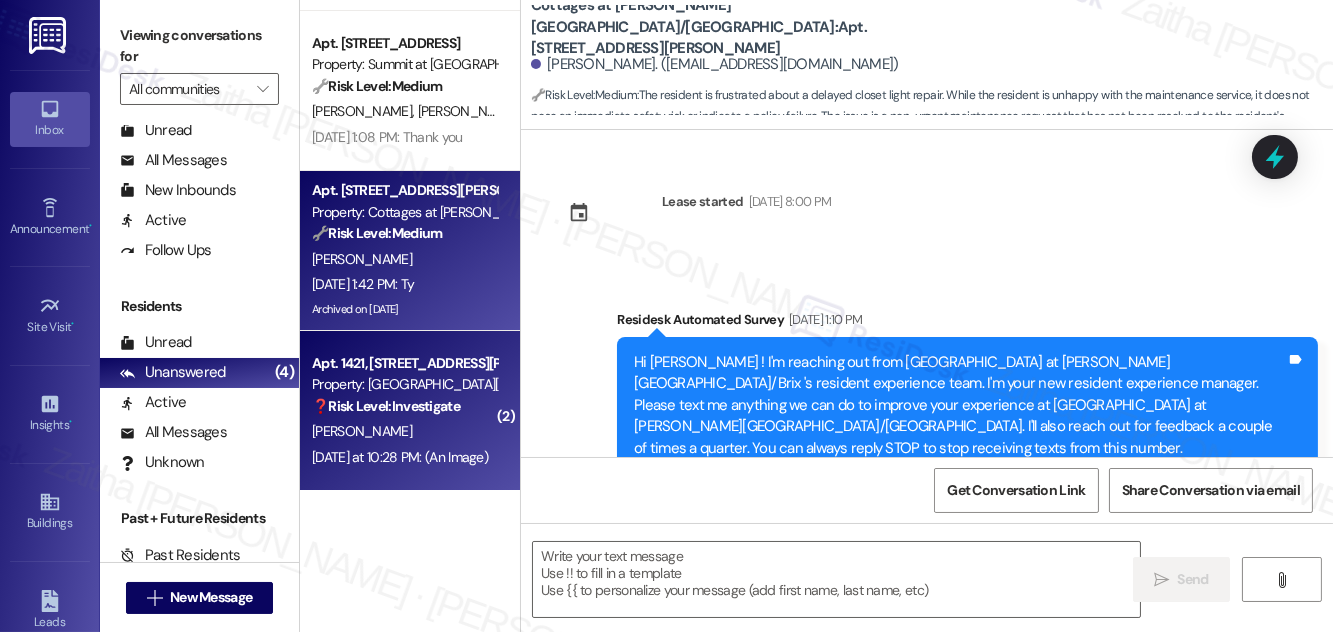 type on "Fetching suggested responses. Please feel free to read through the conversation in the meantime." 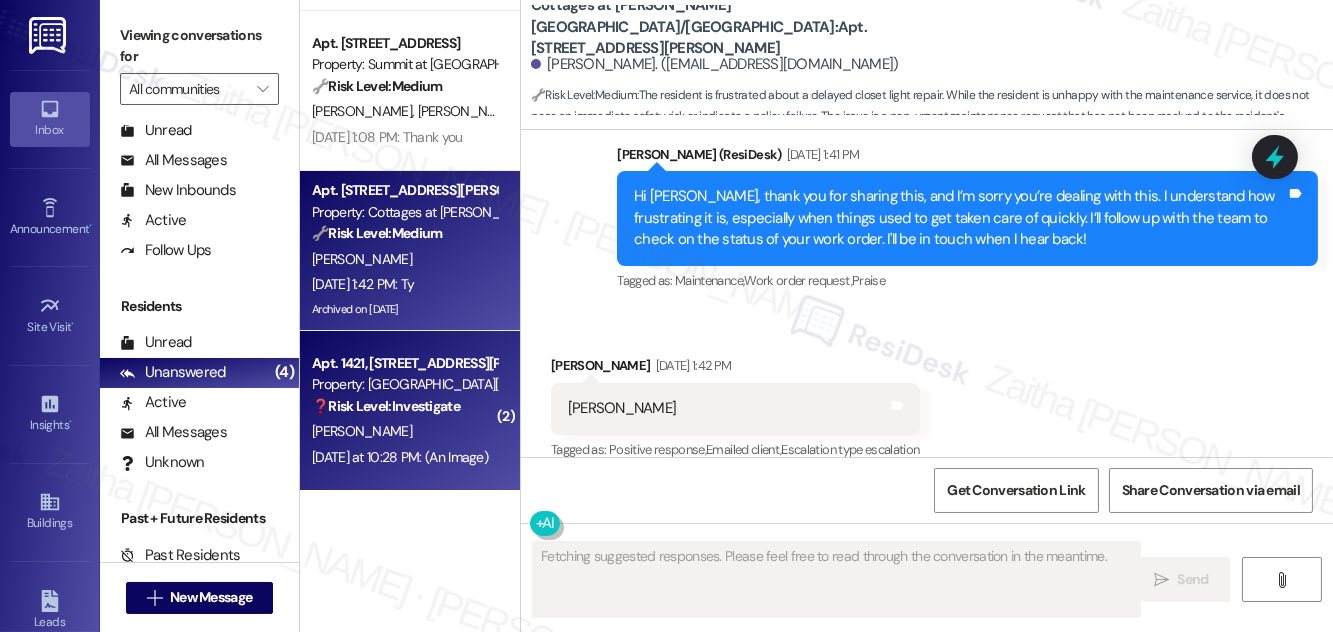 scroll, scrollTop: 28576, scrollLeft: 0, axis: vertical 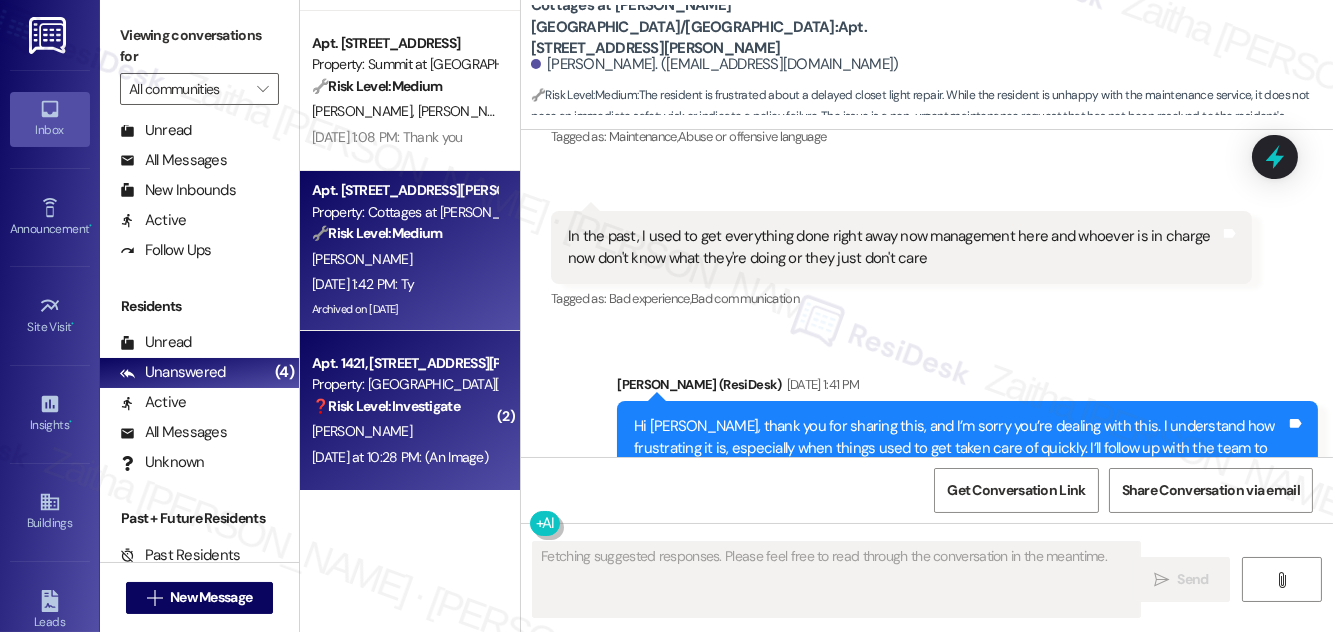 click on "[PERSON_NAME]" at bounding box center [404, 431] 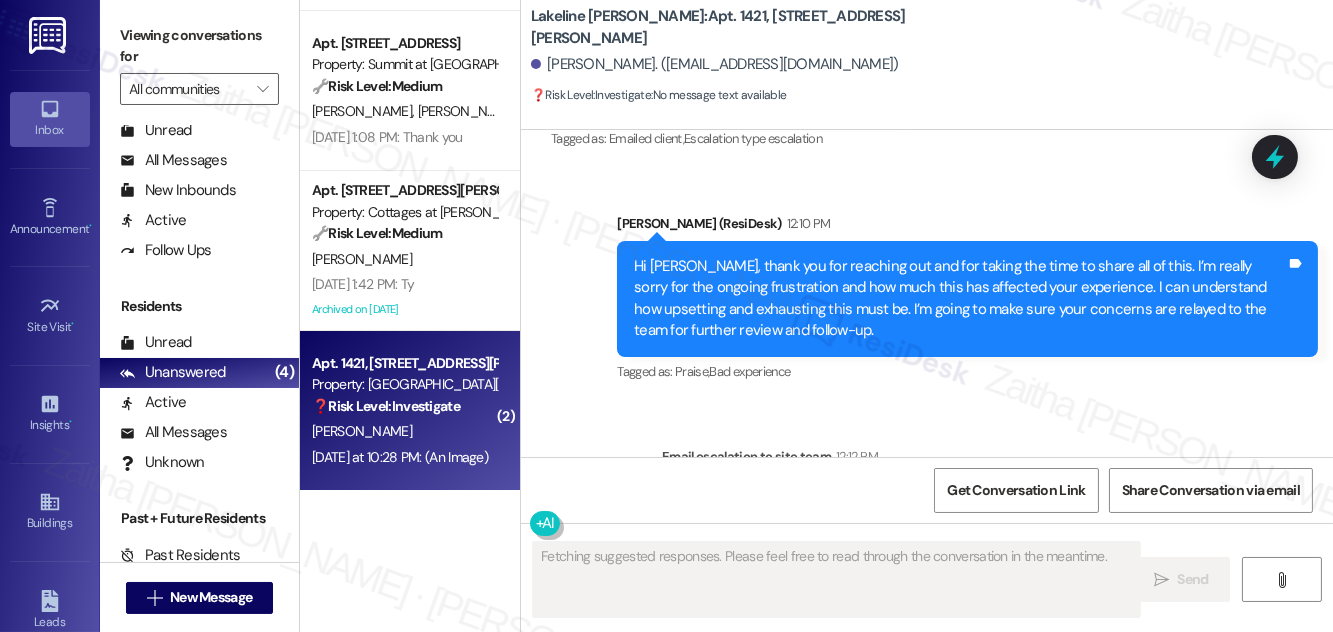 scroll, scrollTop: 4946, scrollLeft: 0, axis: vertical 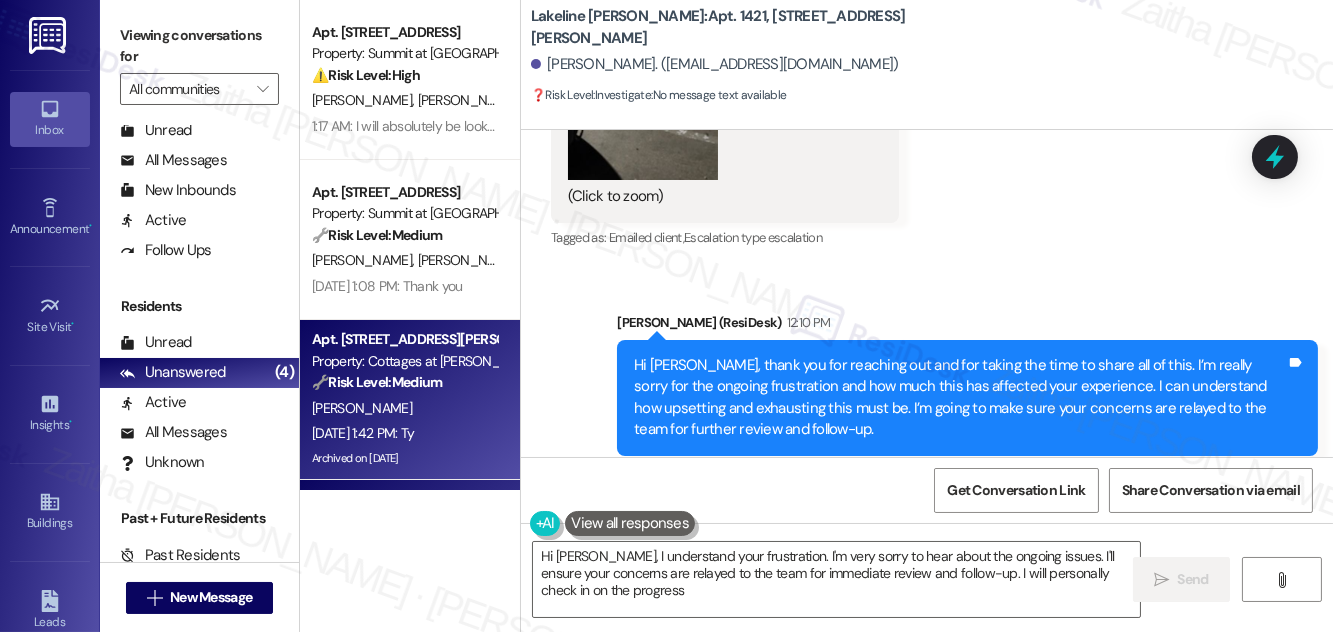 type on "Hi [PERSON_NAME], I understand your frustration. I'm very sorry to hear about the ongoing issues. I'll ensure your concerns are relayed to the team for immediate review and follow-up. I will personally check in on the progress." 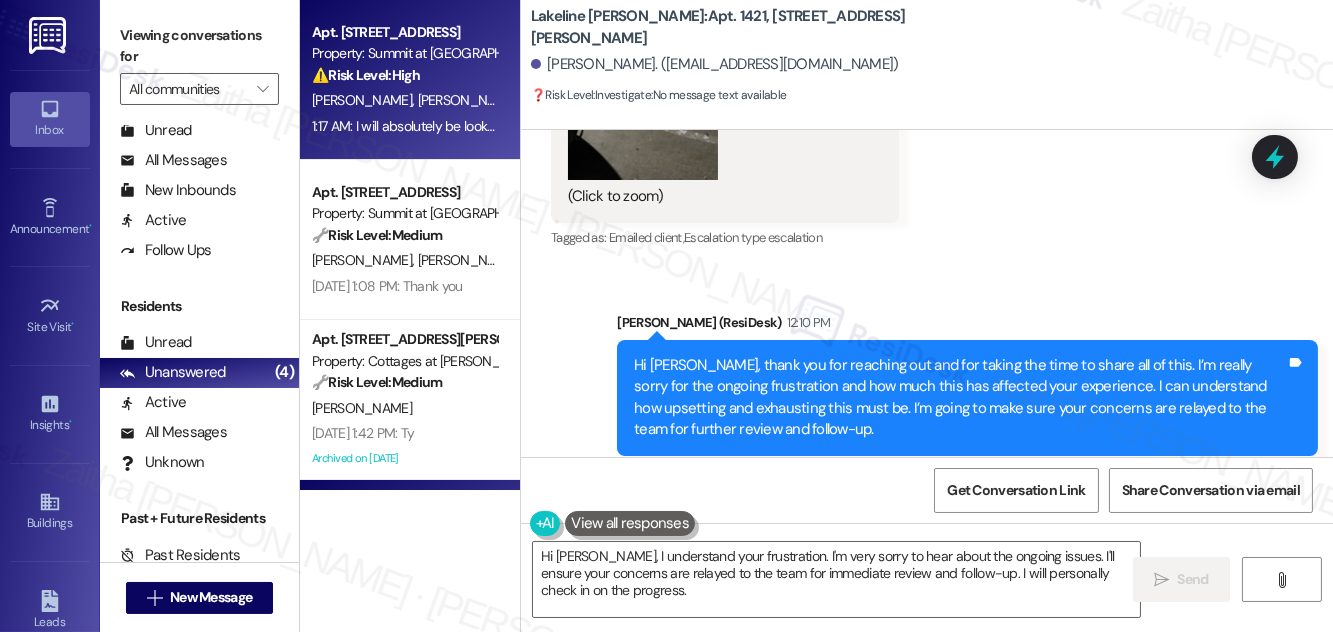 click on "Apt. [STREET_ADDRESS] Property: Summit at [GEOGRAPHIC_DATA] ⚠️  Risk Level:  High The resident is threatening to leave due to ongoing noise issues. This constitutes a risk to resident retention and requires prompt attention to mitigate the situation." at bounding box center (404, 54) 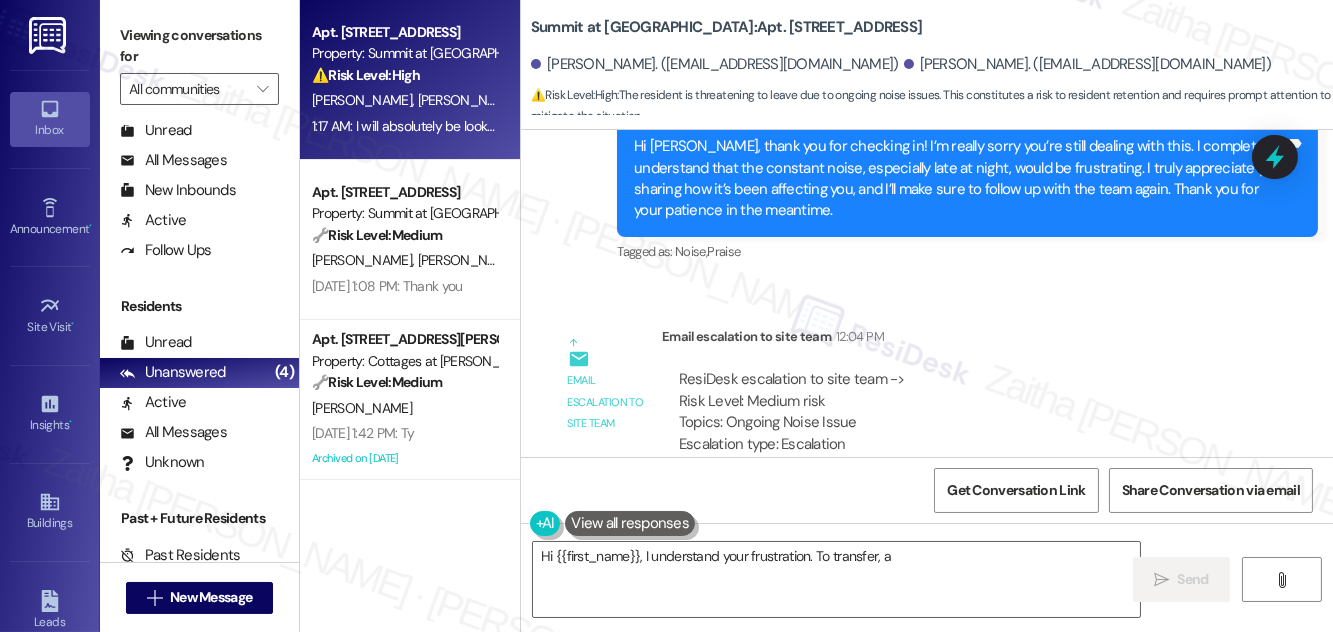 scroll, scrollTop: 7367, scrollLeft: 0, axis: vertical 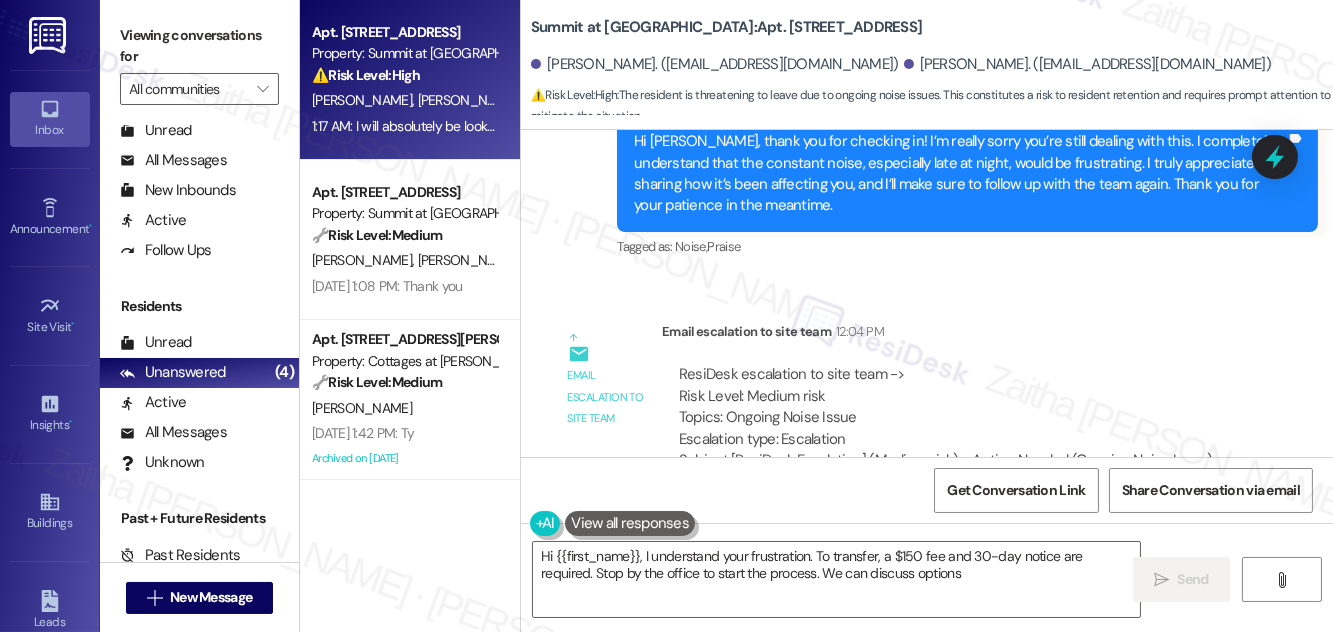 type on "Hi {{first_name}}, I understand your frustration. To transfer, a $150 fee and 30-day notice are required. Stop by the office to start the process. We can discuss options!" 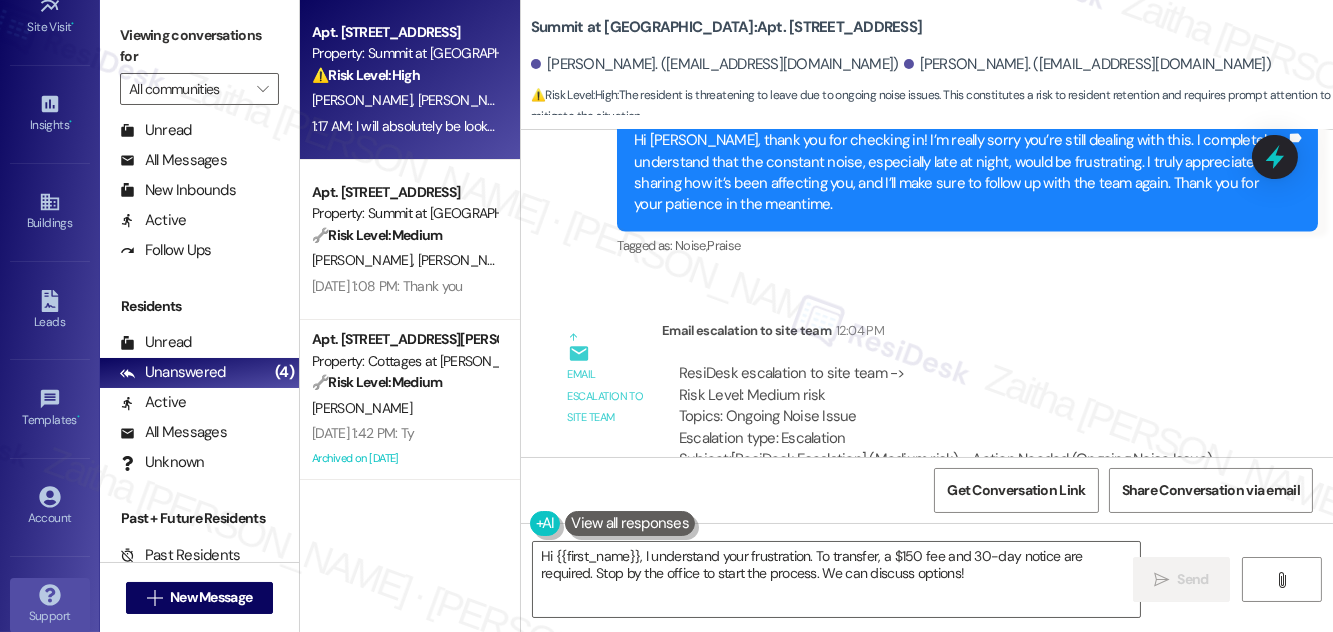 scroll, scrollTop: 314, scrollLeft: 0, axis: vertical 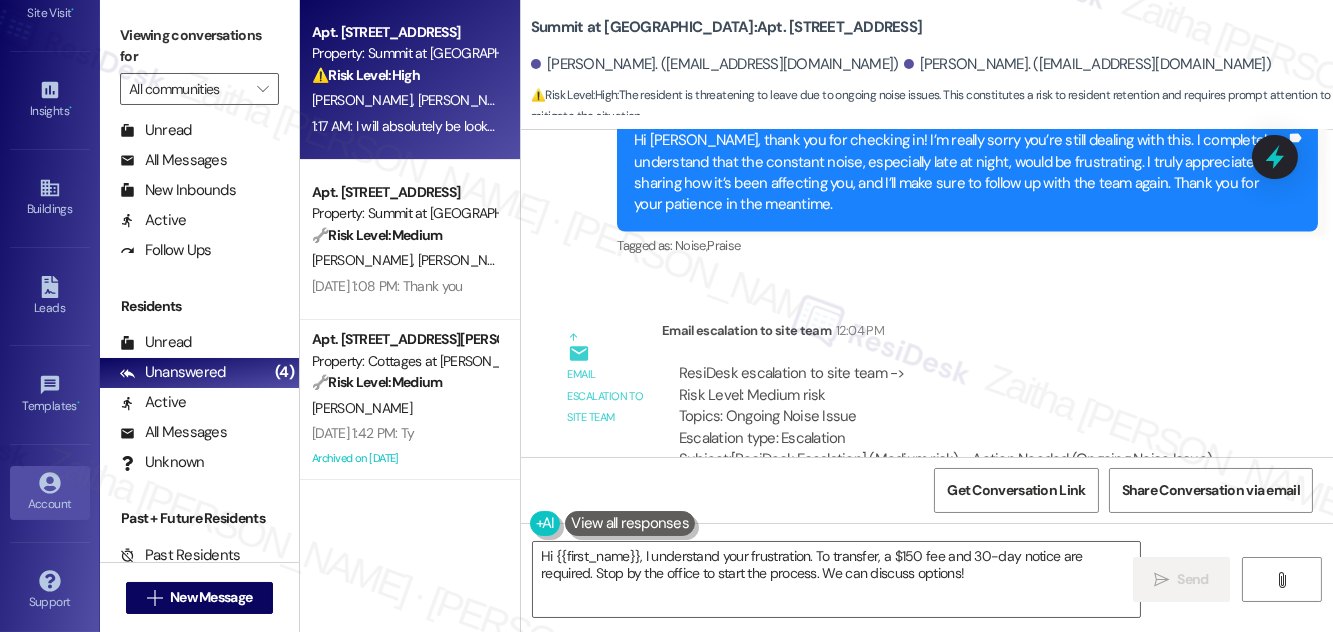click on "Account" at bounding box center (50, 504) 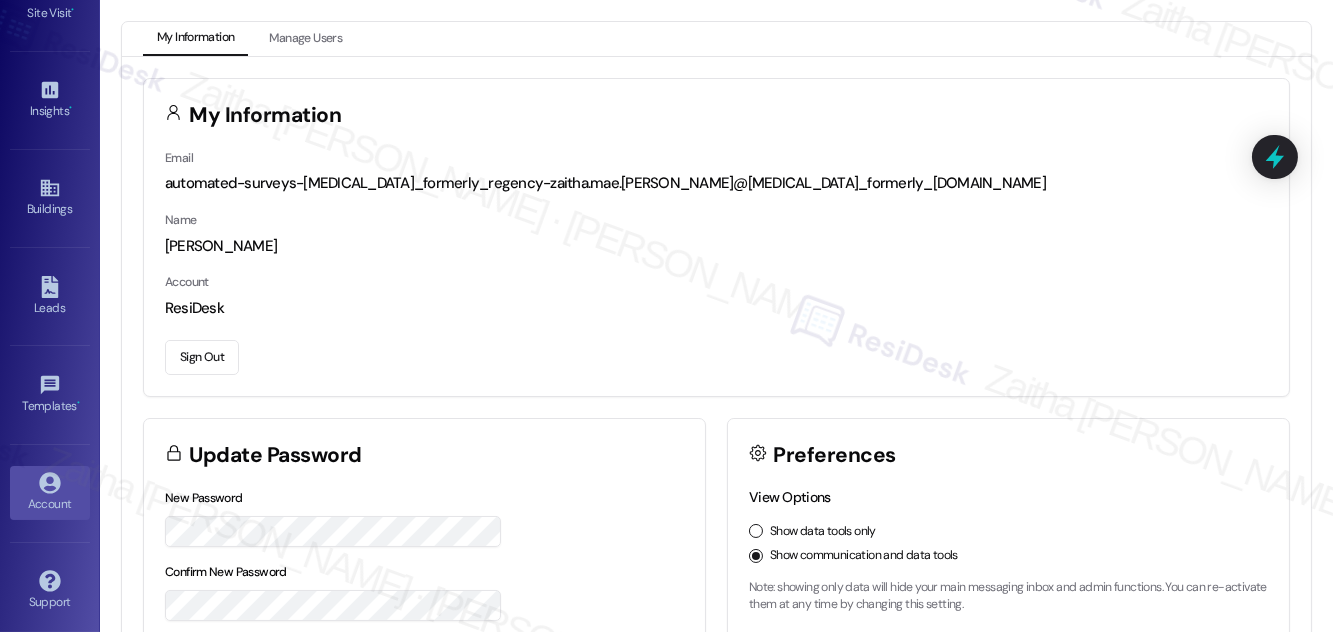 click on "Sign Out" at bounding box center [202, 357] 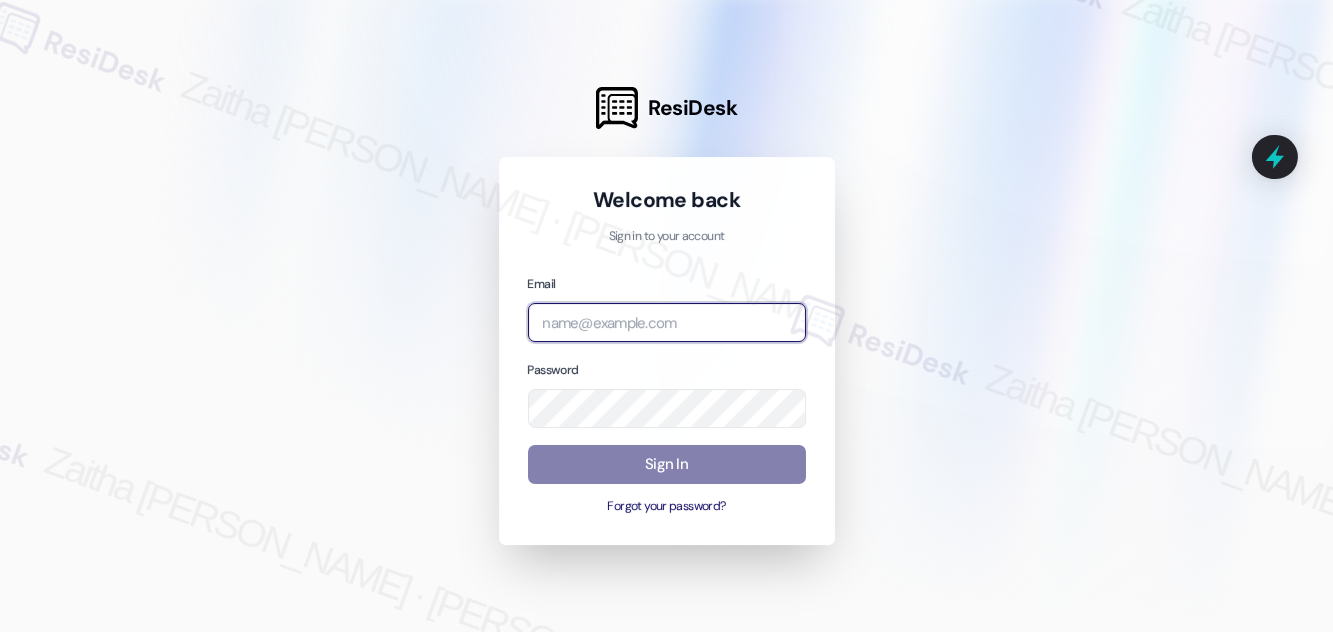 click at bounding box center (667, 322) 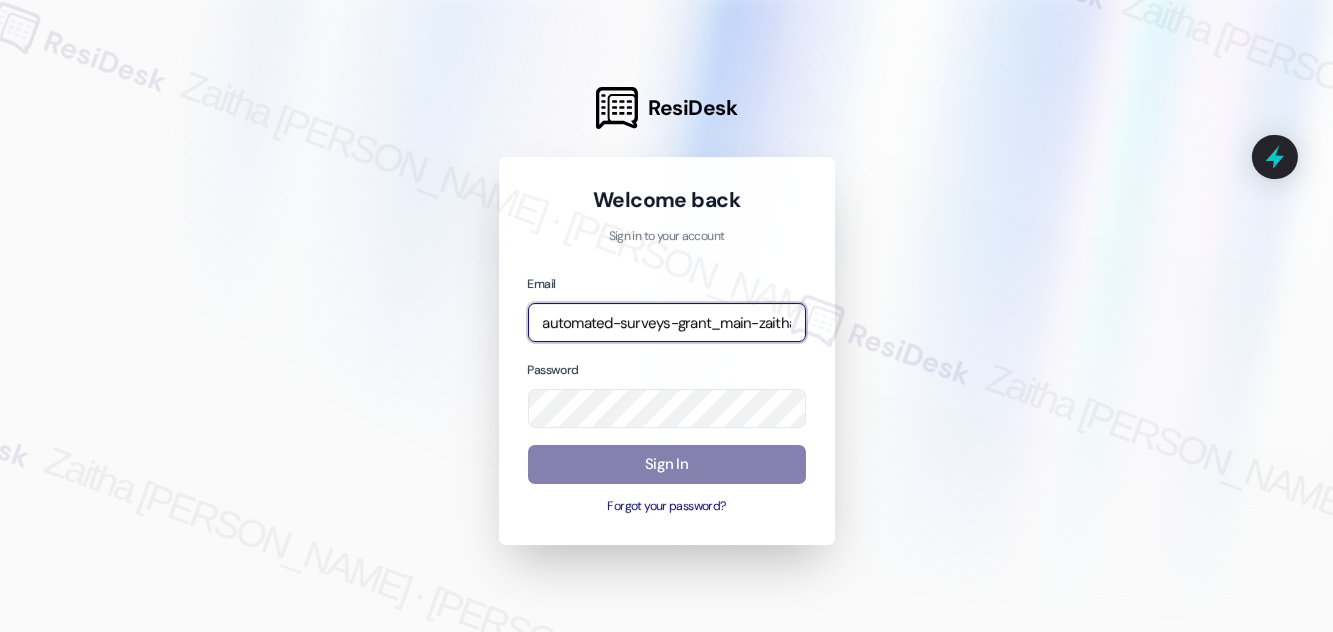 type on "automated-surveys-grant_main-zaitha.mae.[PERSON_NAME]@grant_[DOMAIN_NAME]" 